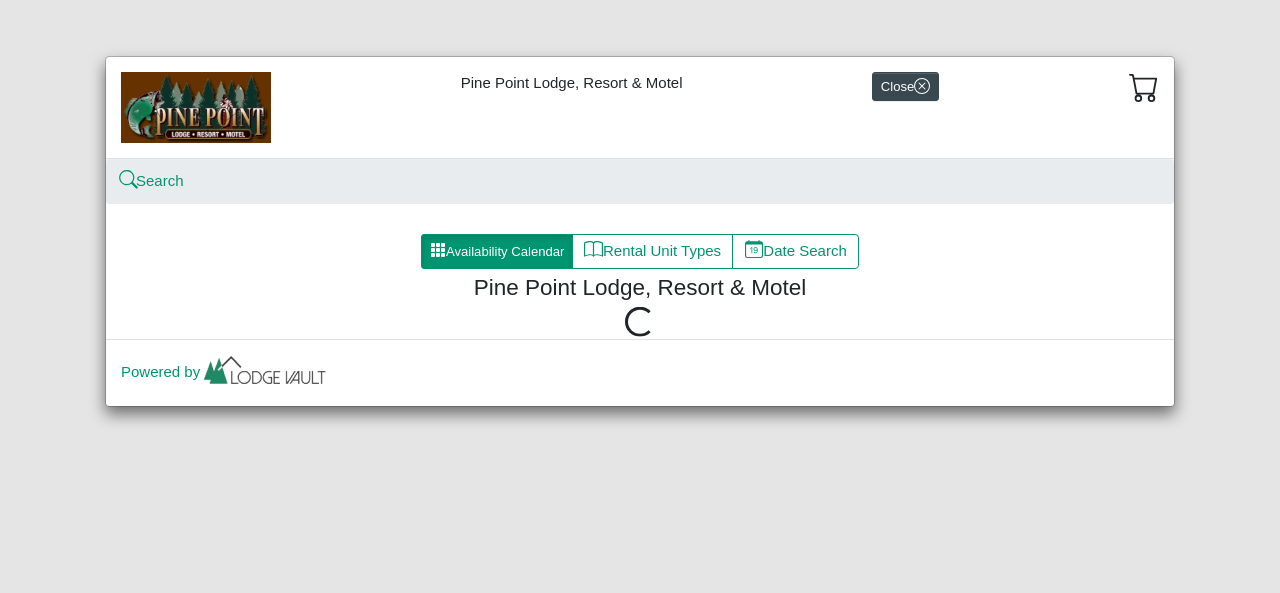 scroll, scrollTop: 0, scrollLeft: 0, axis: both 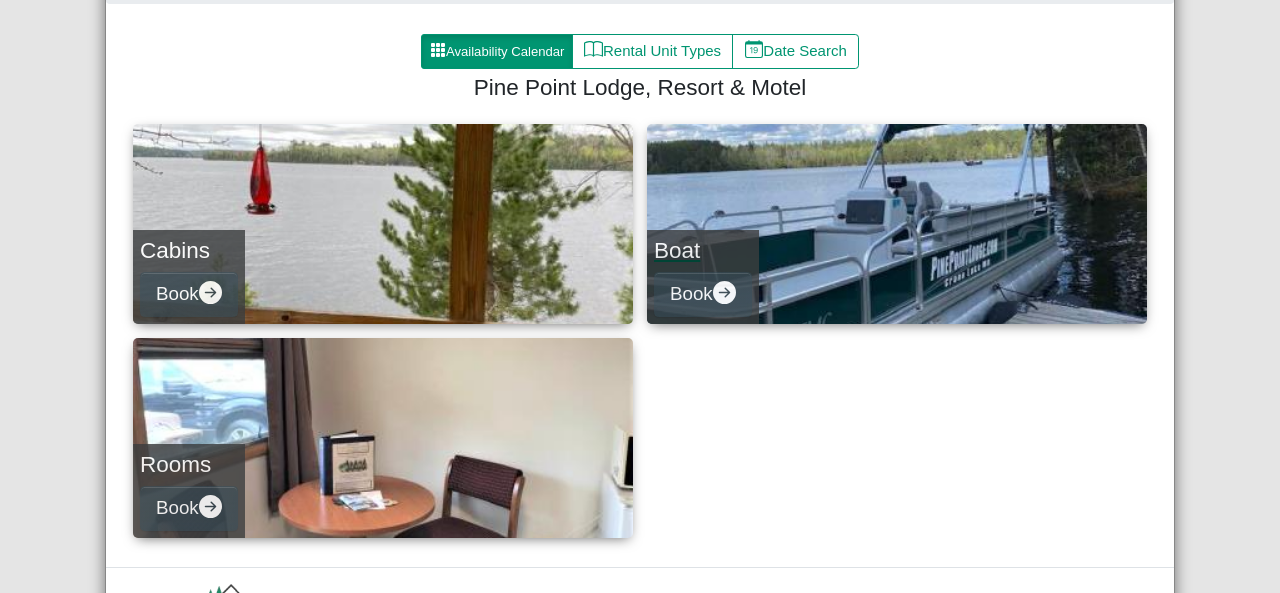 click on "Boat  Book" at bounding box center [897, 224] 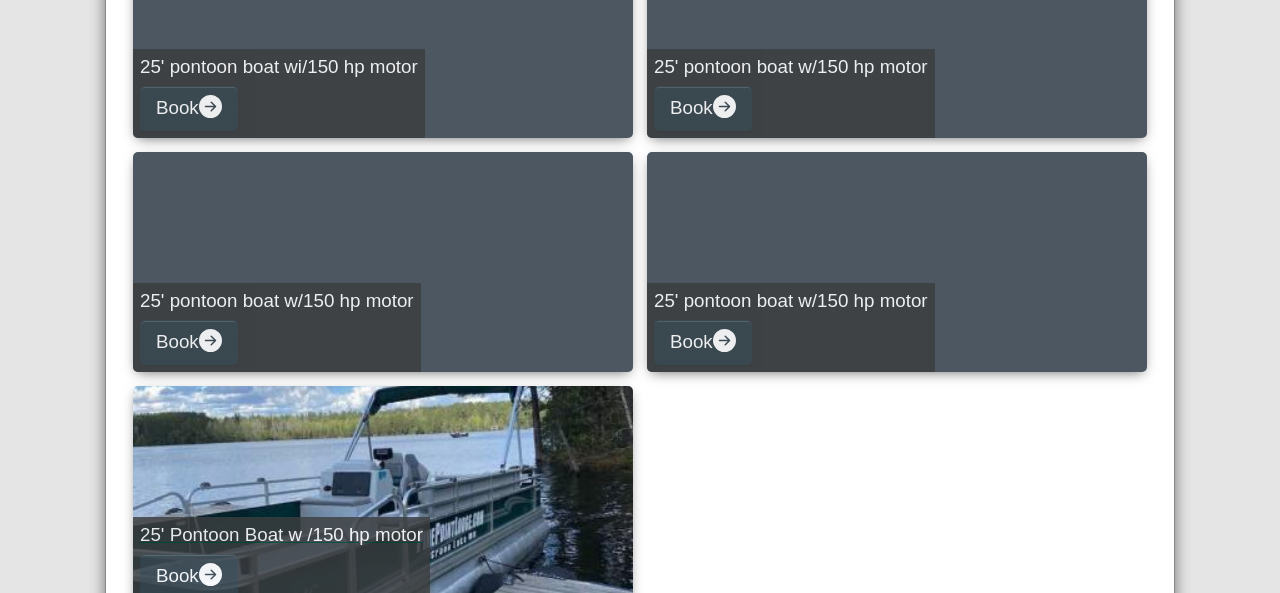 scroll, scrollTop: 1300, scrollLeft: 0, axis: vertical 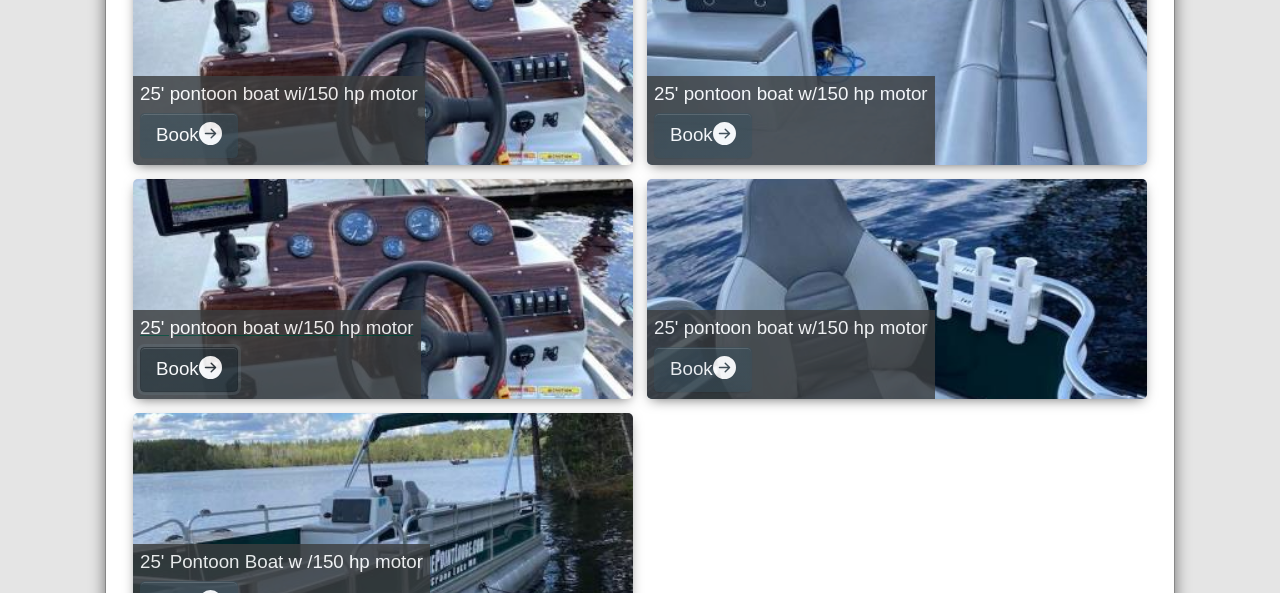 click 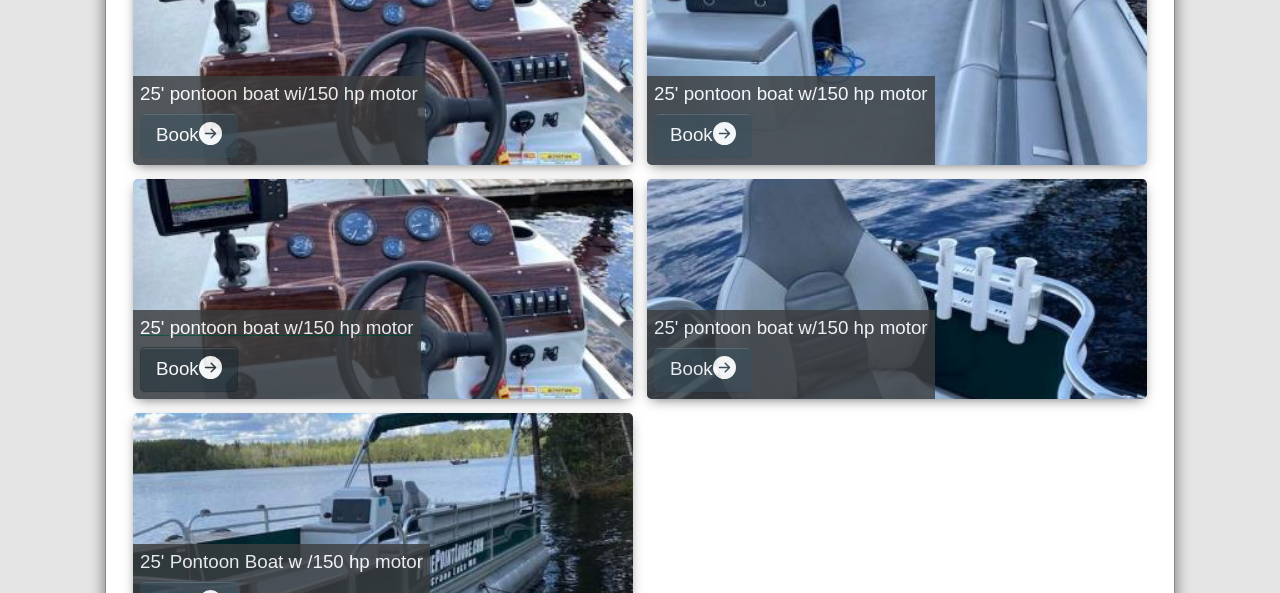 select on "*" 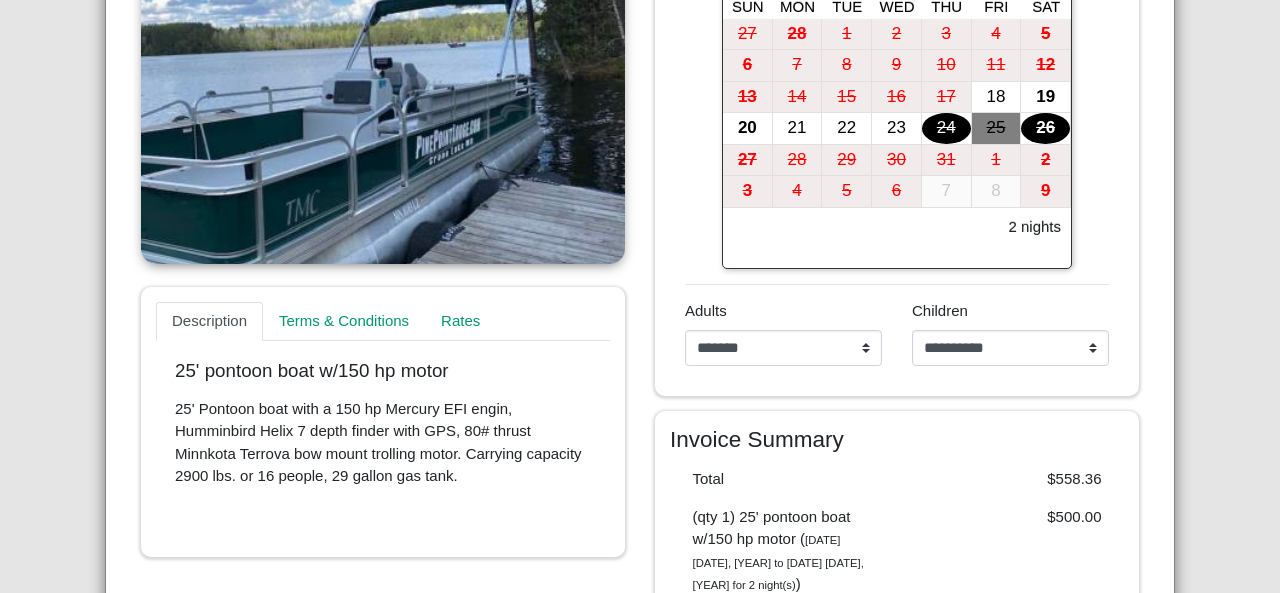 scroll, scrollTop: 361, scrollLeft: 0, axis: vertical 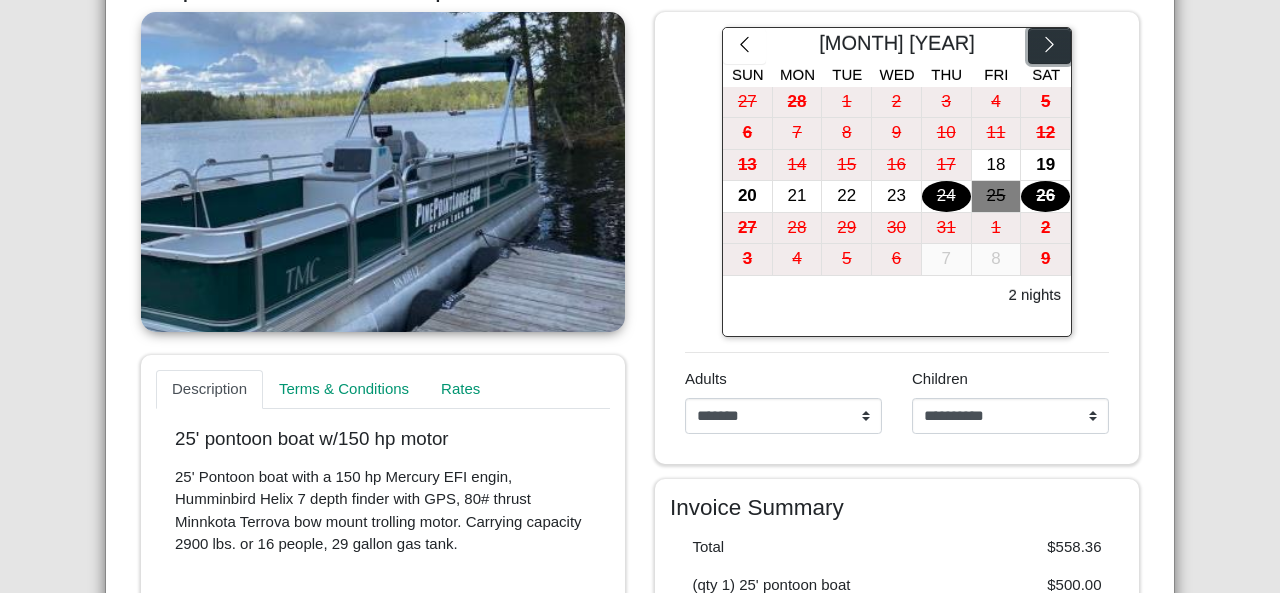 click 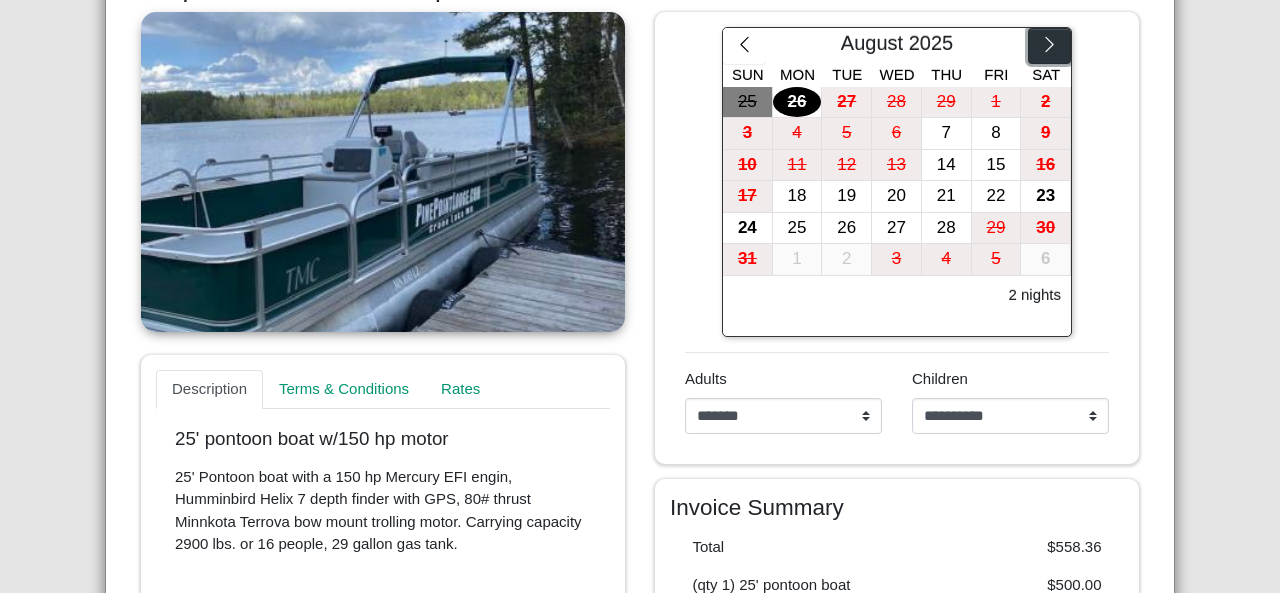 click 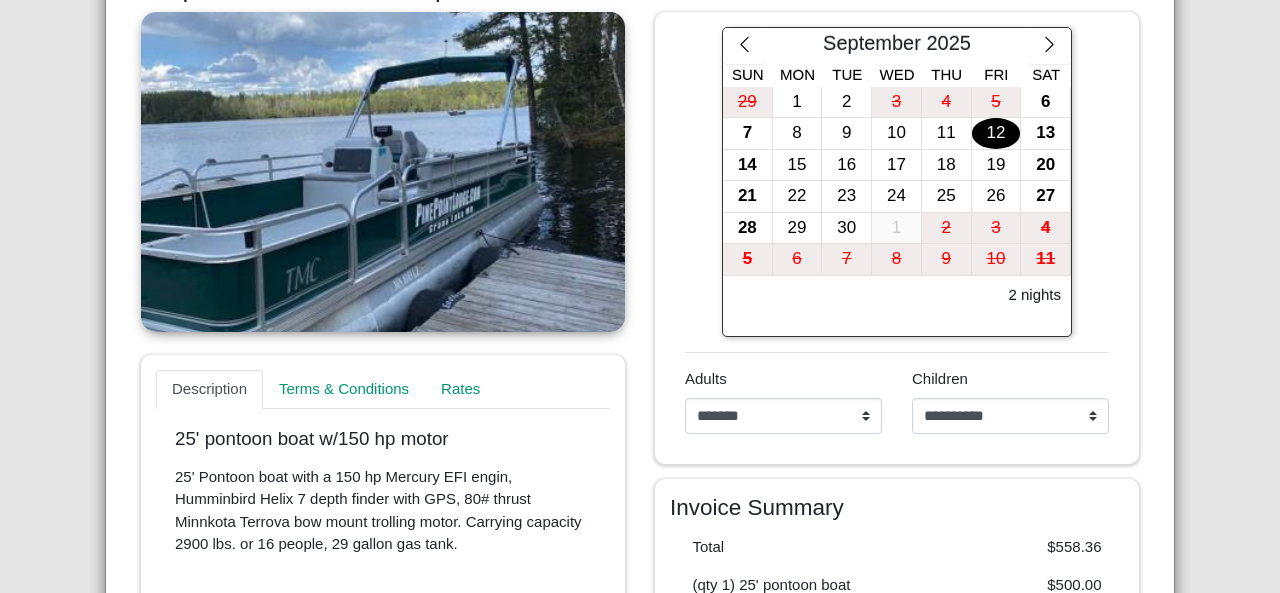 click on "12" at bounding box center (996, 133) 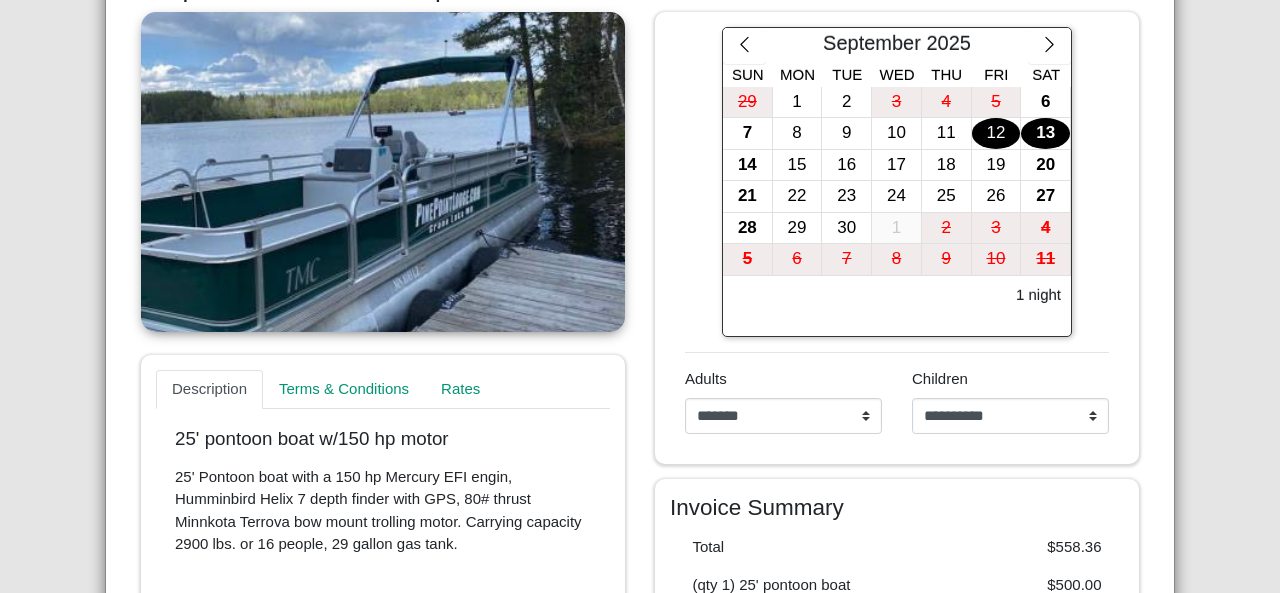 click on "13" at bounding box center [1045, 133] 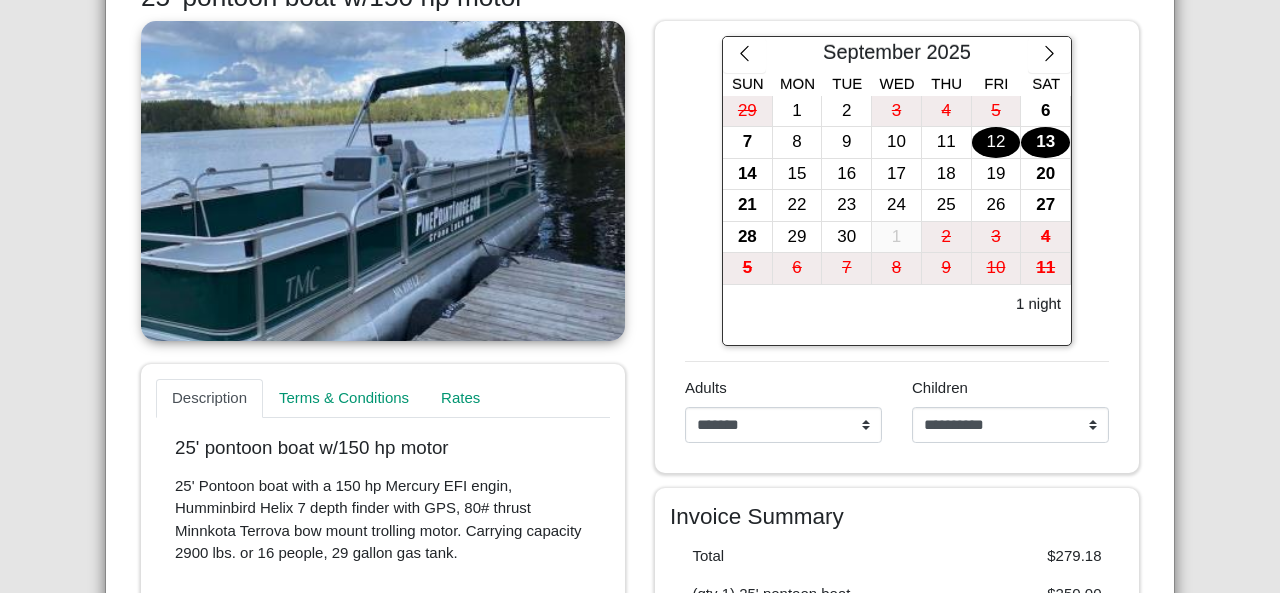 scroll, scrollTop: 161, scrollLeft: 0, axis: vertical 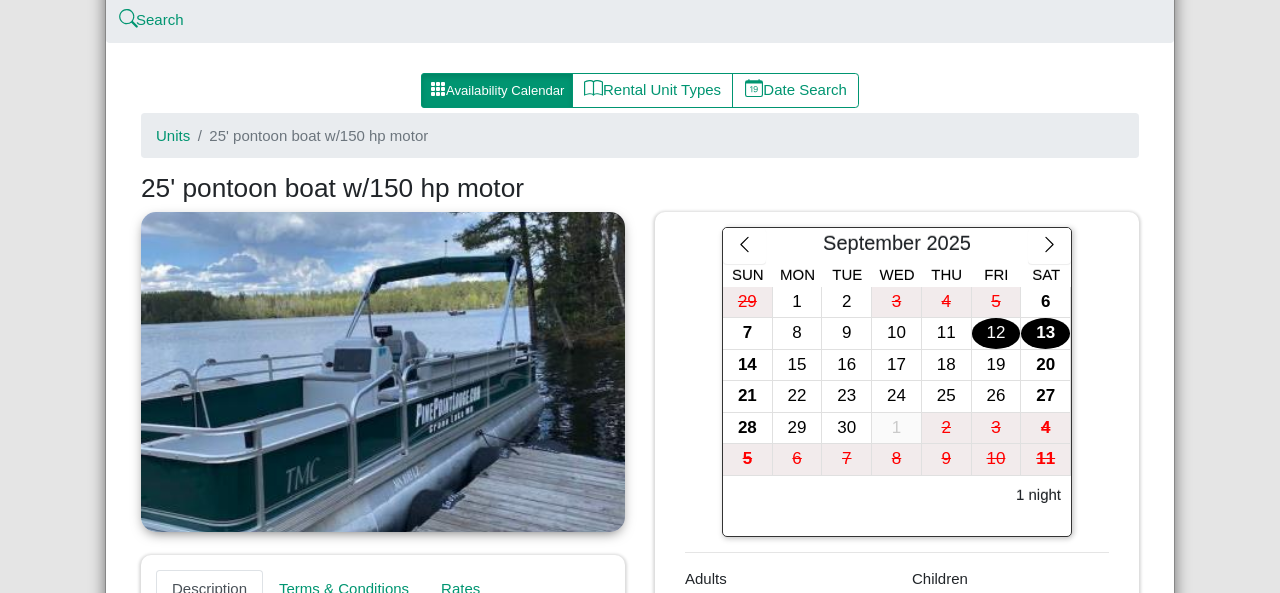 click on "12" at bounding box center [996, 333] 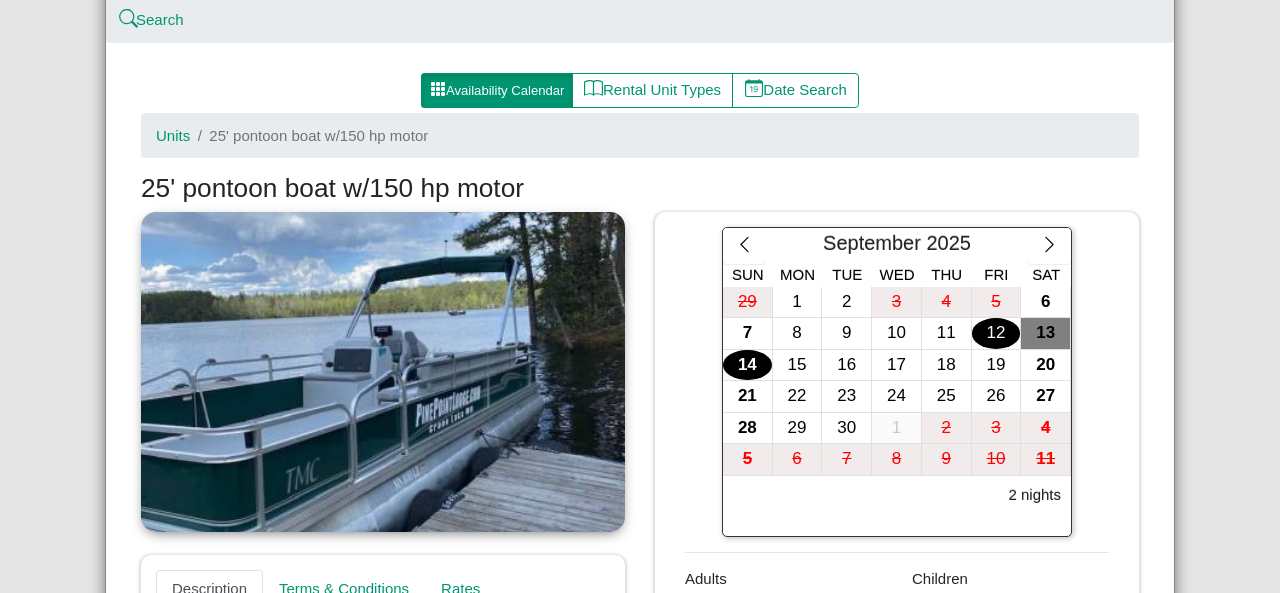 click on "14" at bounding box center (747, 365) 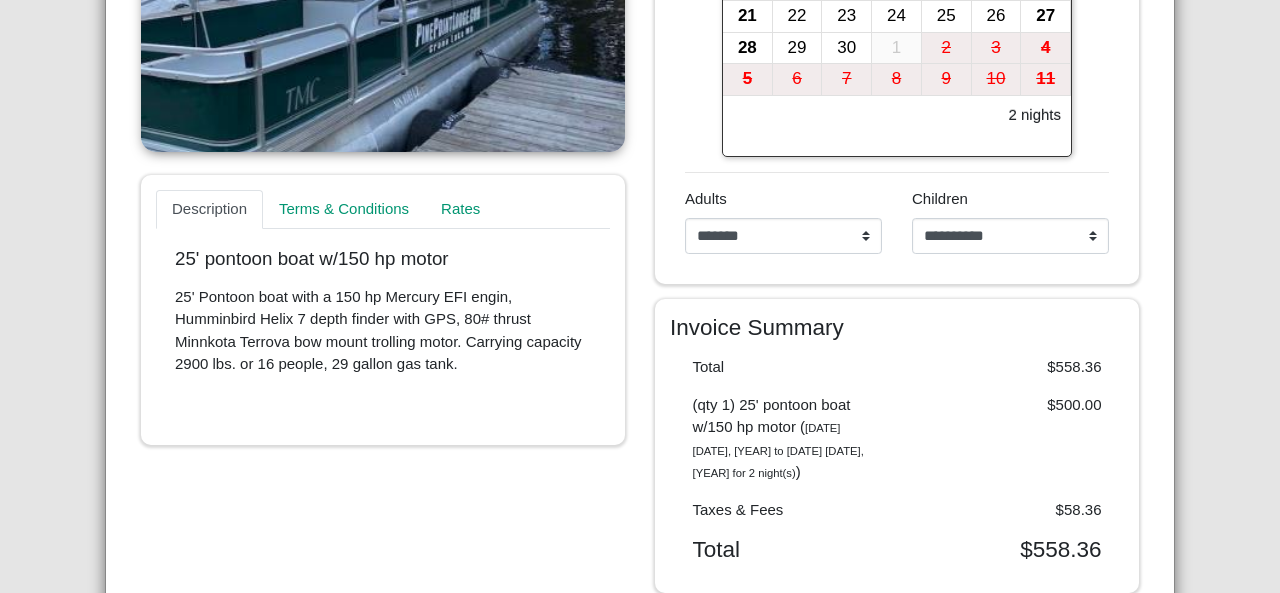scroll, scrollTop: 439, scrollLeft: 0, axis: vertical 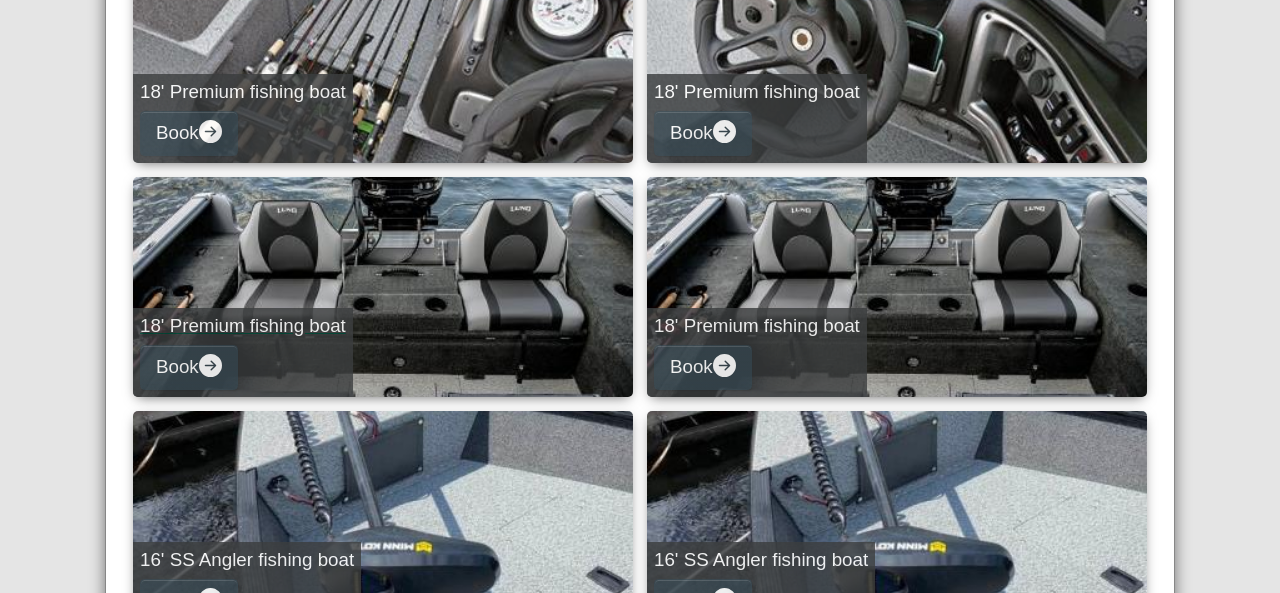 click on "18' Premium  fishing boat  Book" at bounding box center [383, 287] 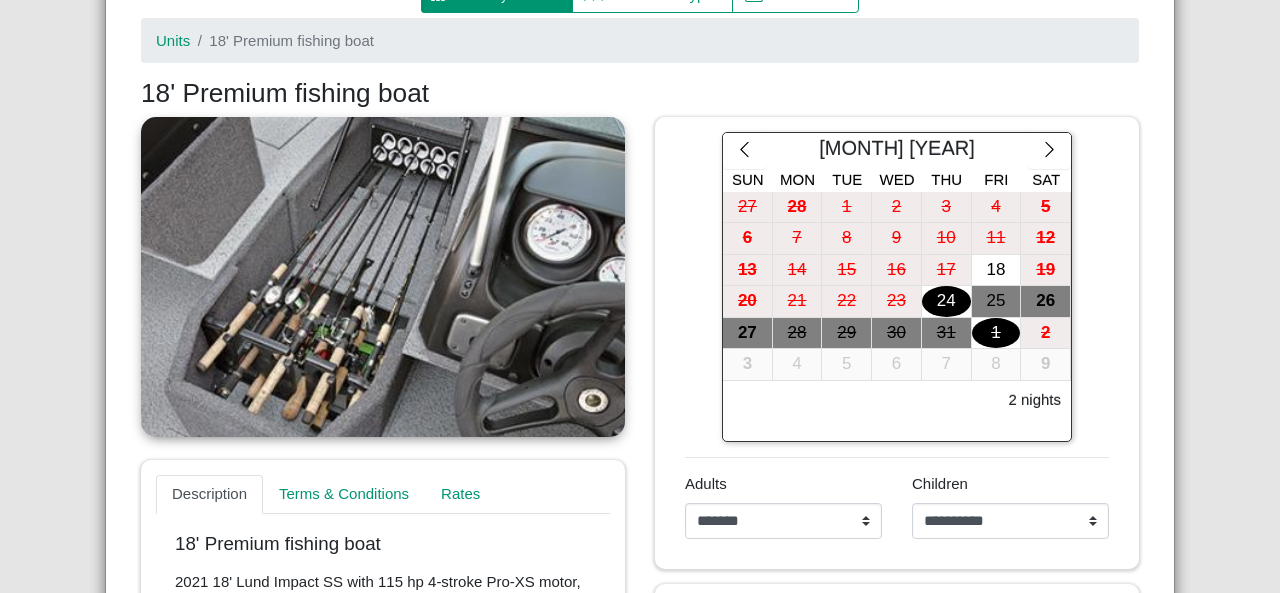 scroll, scrollTop: 200, scrollLeft: 0, axis: vertical 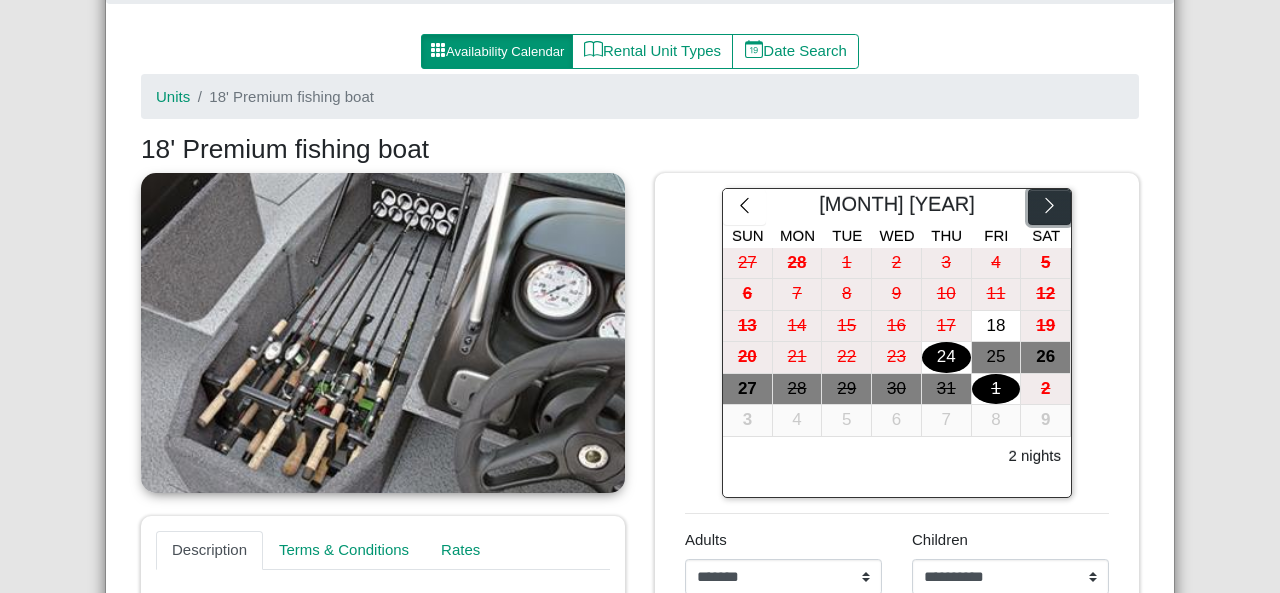 click 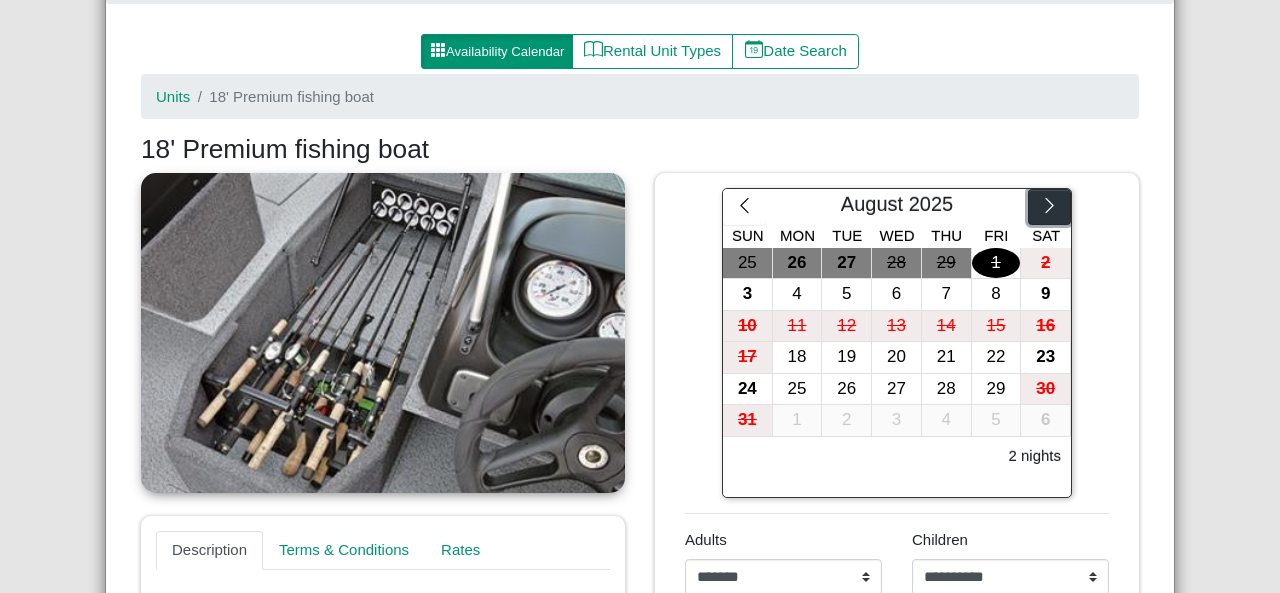 click 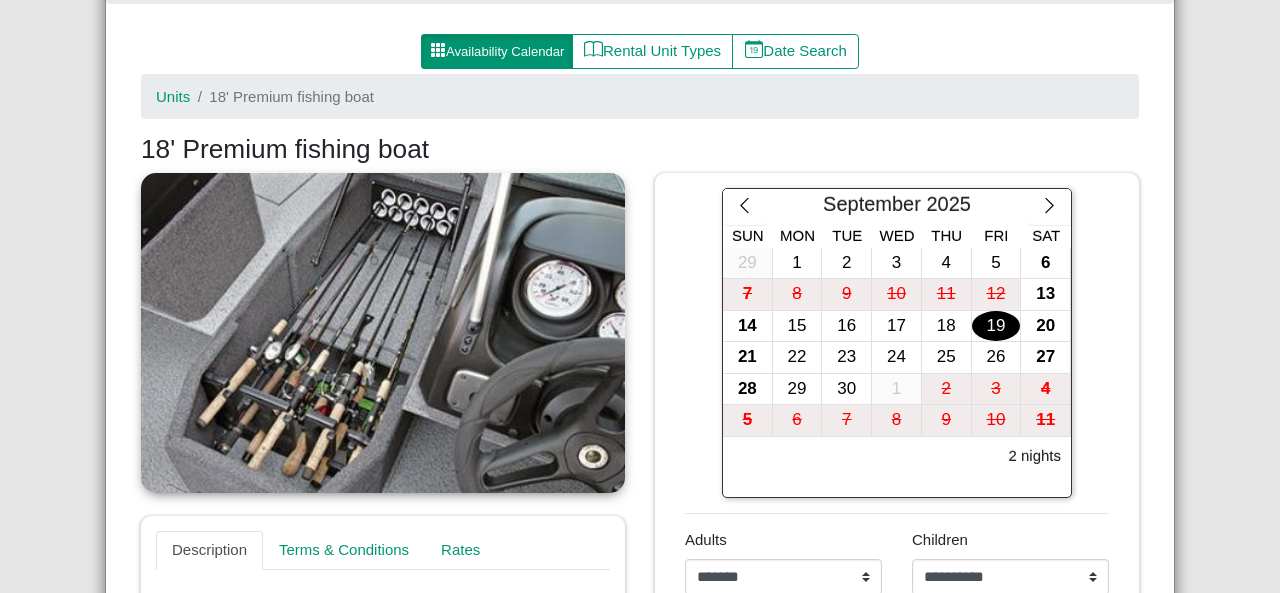click on "19" at bounding box center (996, 326) 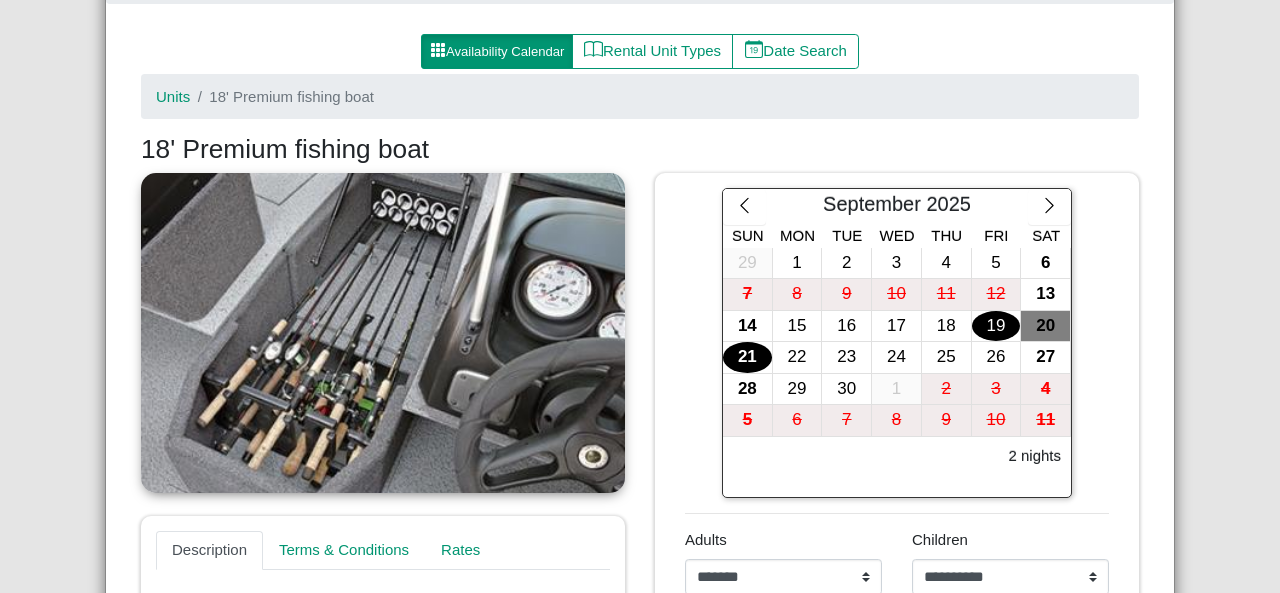 click on "21" at bounding box center (747, 357) 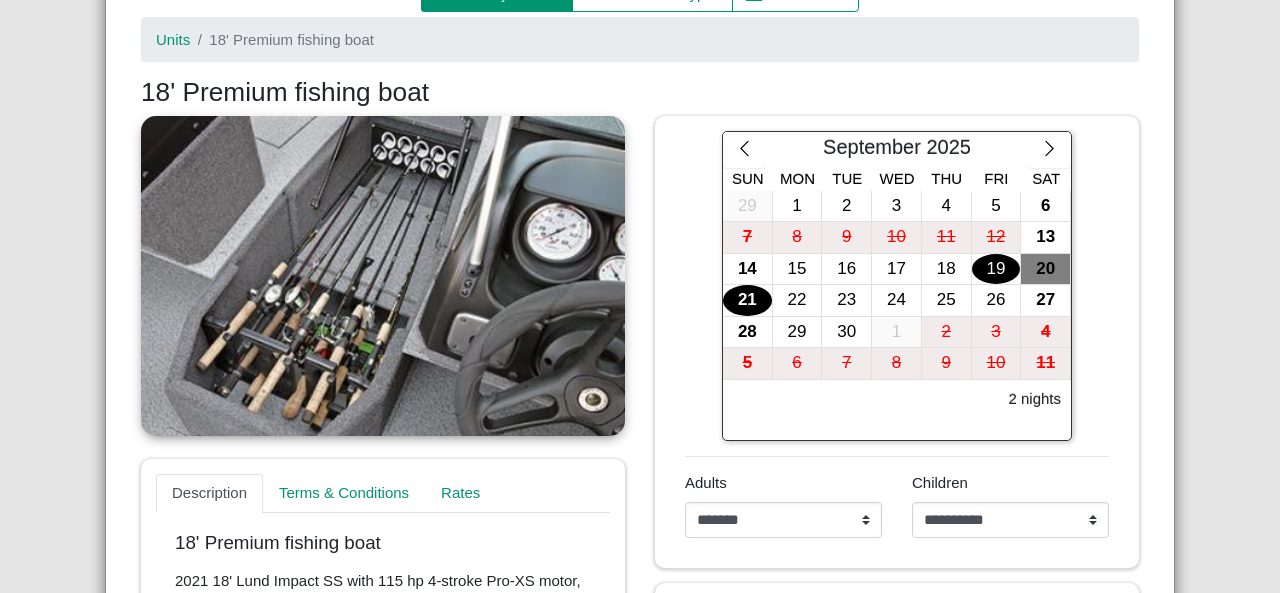 scroll, scrollTop: 200, scrollLeft: 0, axis: vertical 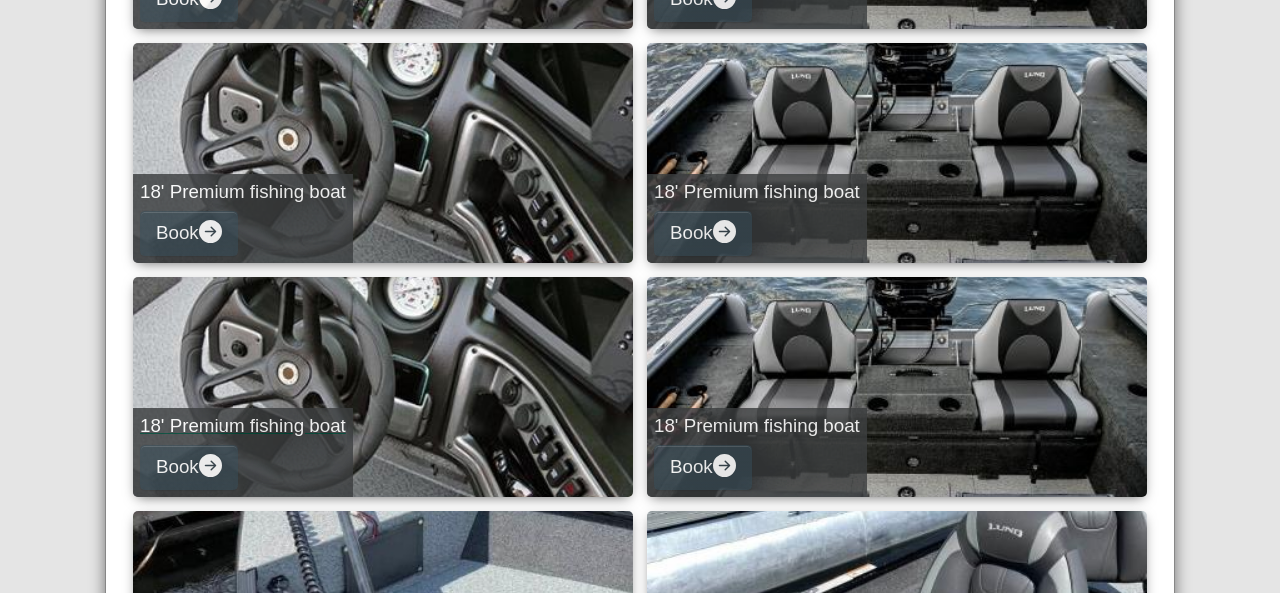 click on "18' Premium  fishing boat  Book" at bounding box center (383, 387) 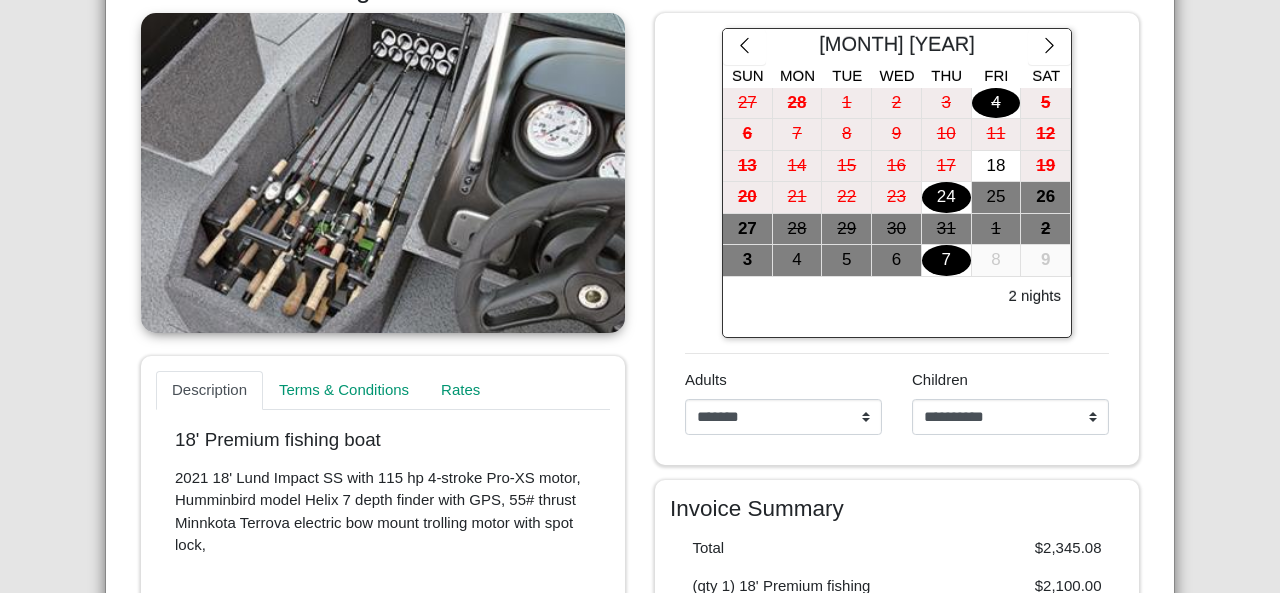 scroll, scrollTop: 200, scrollLeft: 0, axis: vertical 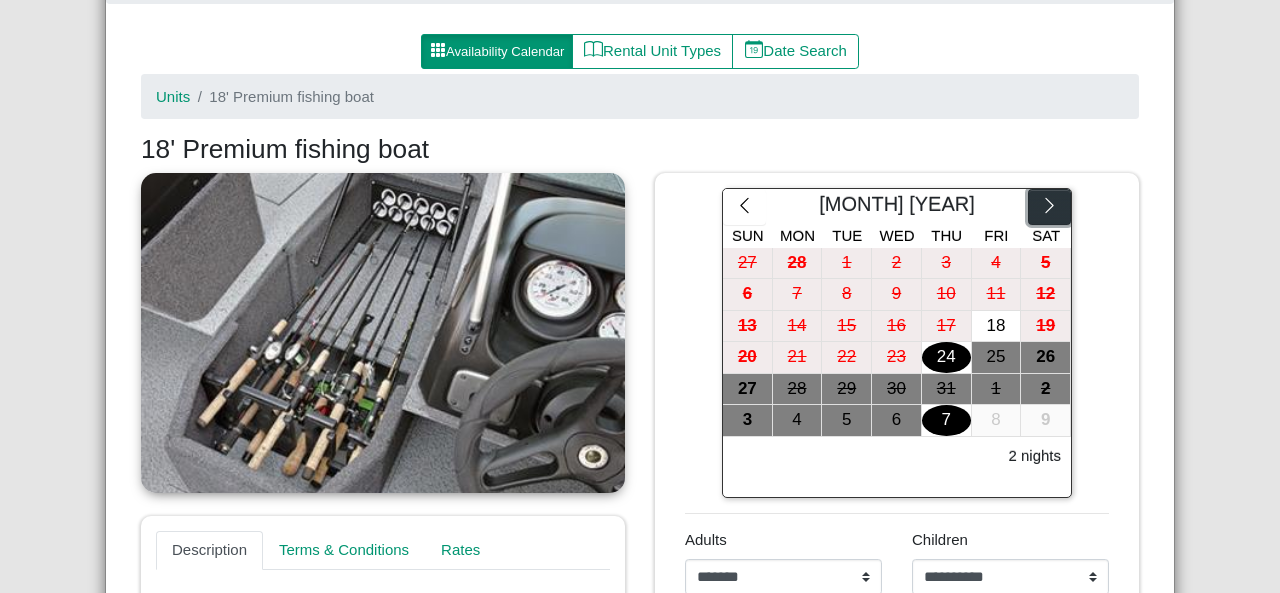 click 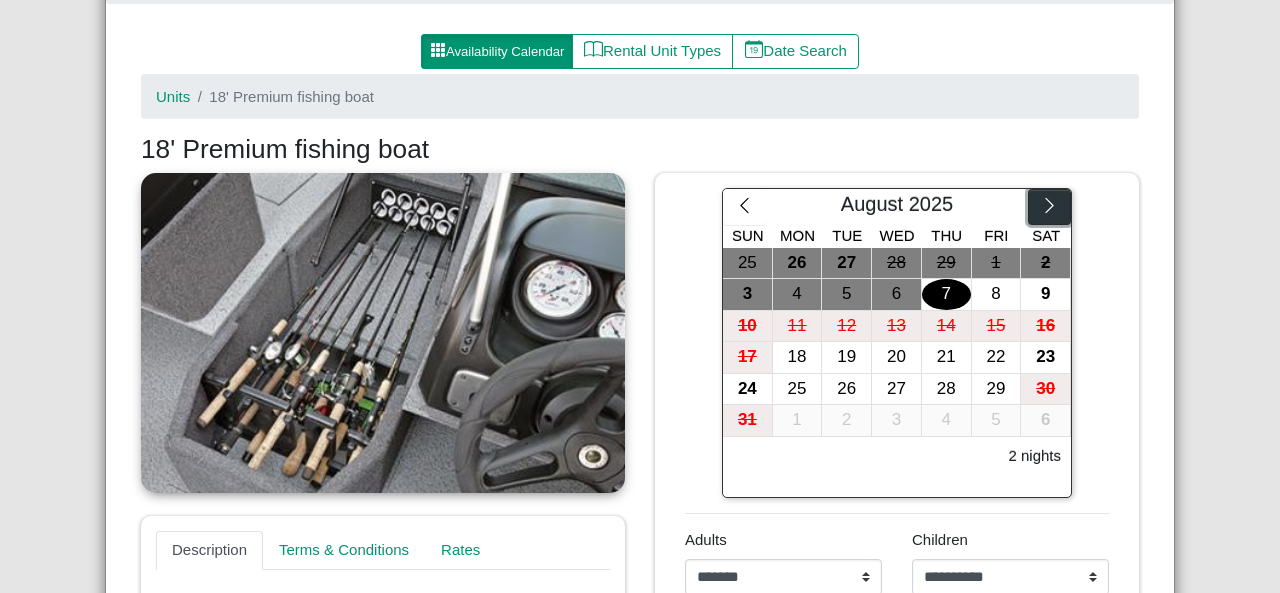 click 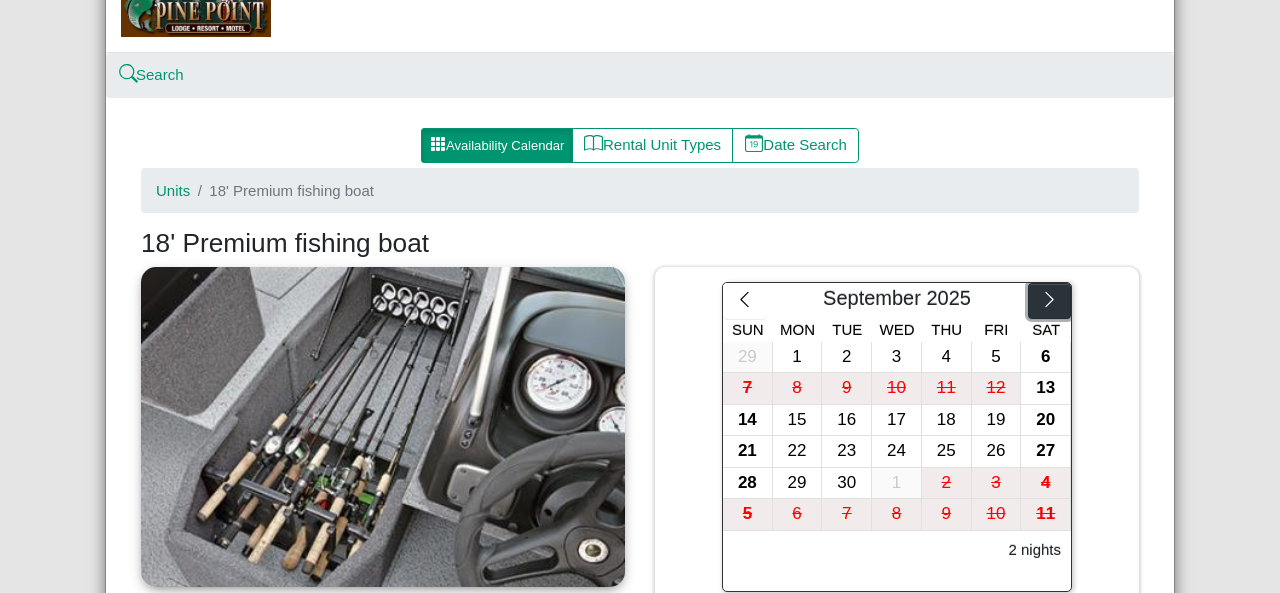 scroll, scrollTop: 0, scrollLeft: 0, axis: both 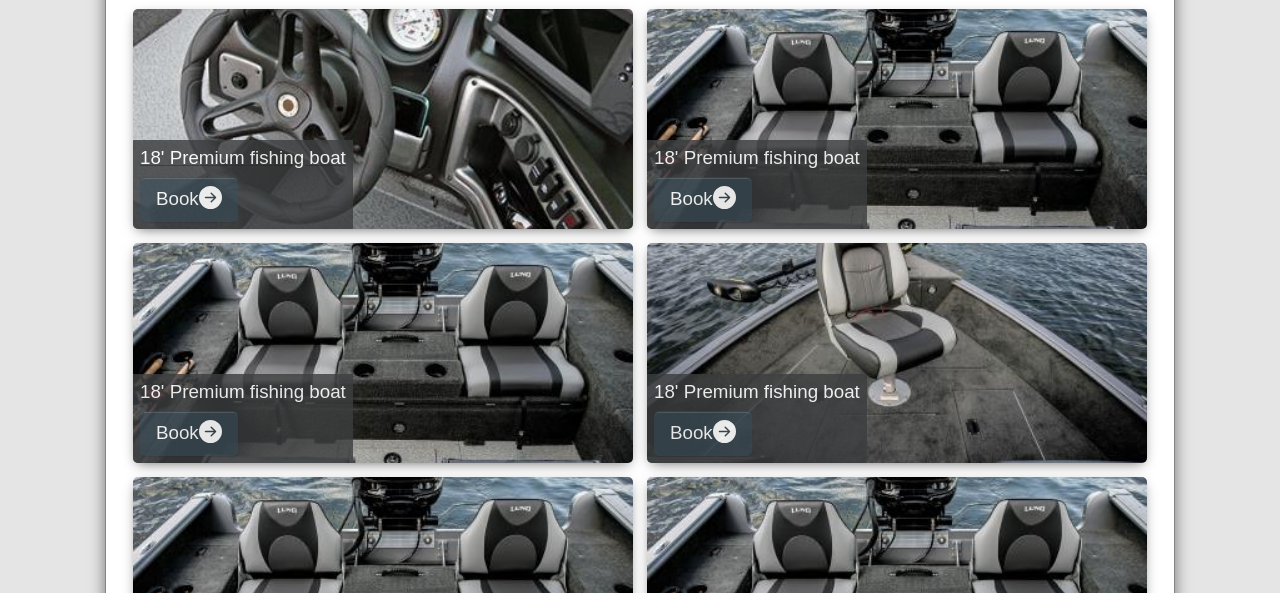 click on "18' Premium fishing boat" at bounding box center (243, 158) 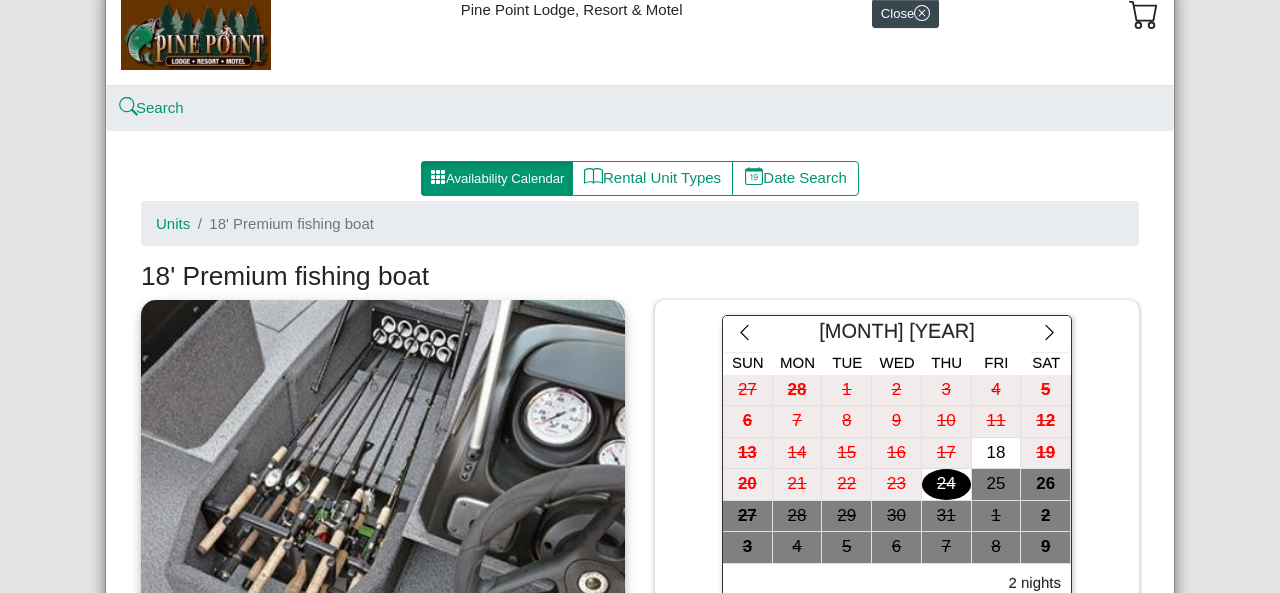 scroll, scrollTop: 100, scrollLeft: 0, axis: vertical 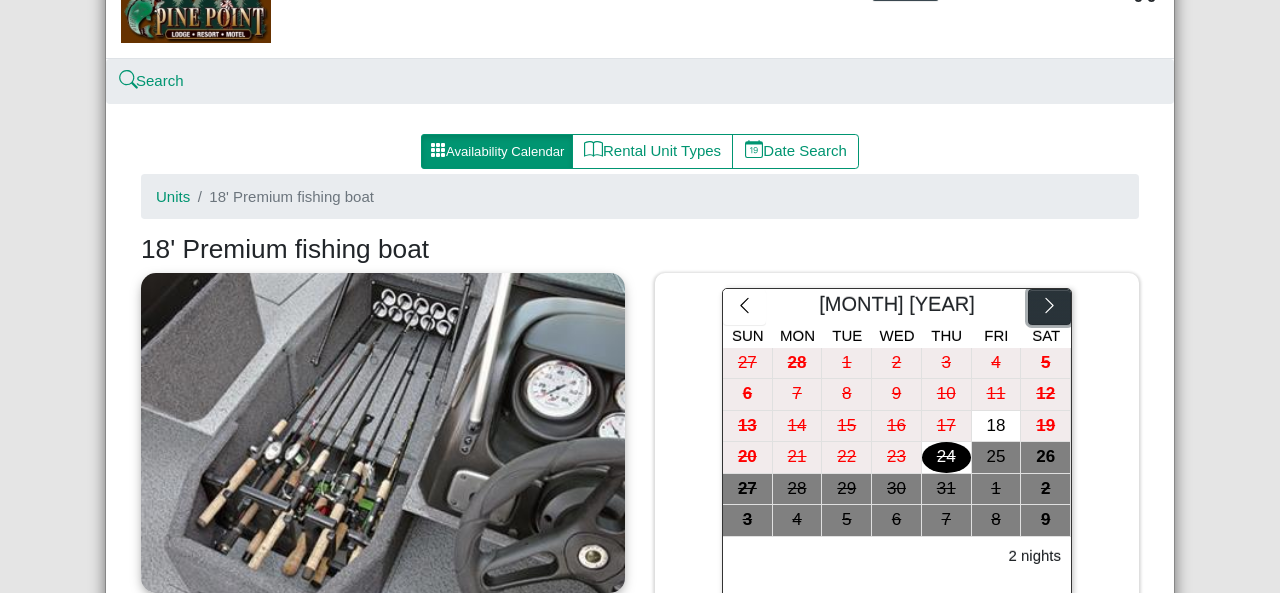 click at bounding box center (1049, 307) 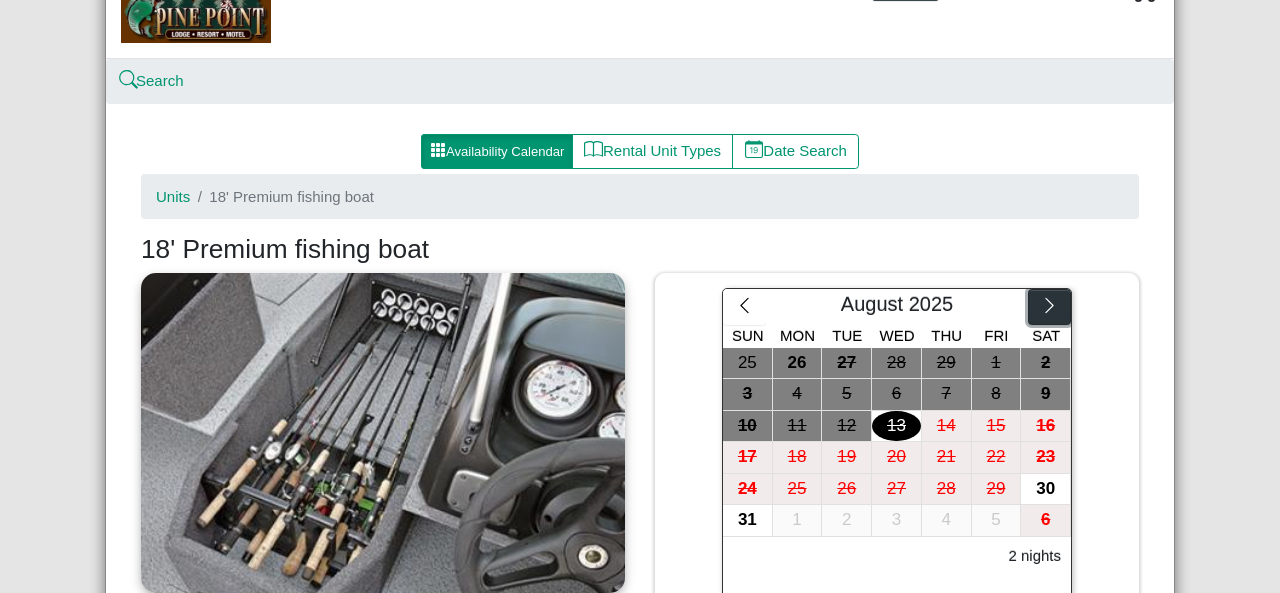 click 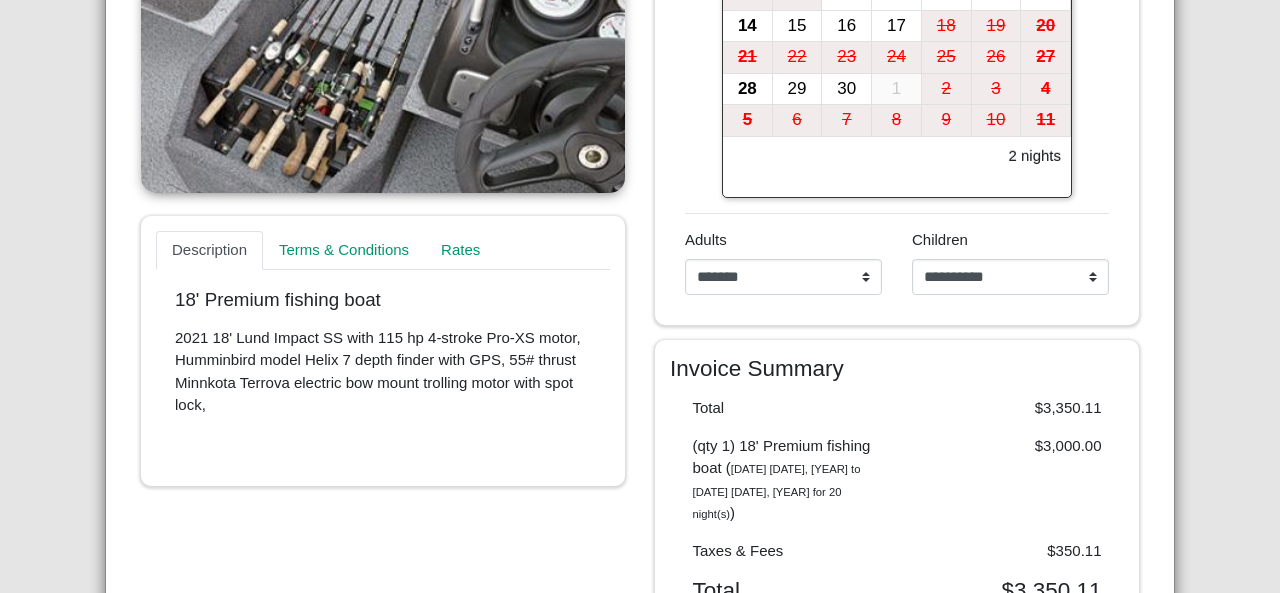 scroll, scrollTop: 300, scrollLeft: 0, axis: vertical 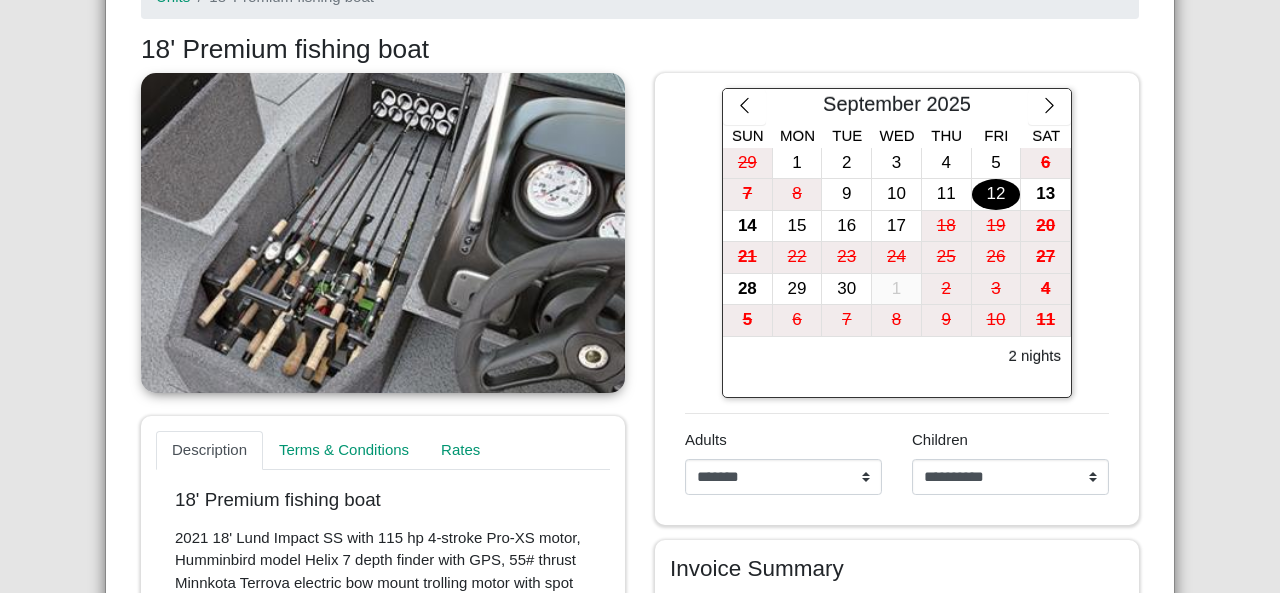 drag, startPoint x: 984, startPoint y: 192, endPoint x: 964, endPoint y: 196, distance: 20.396078 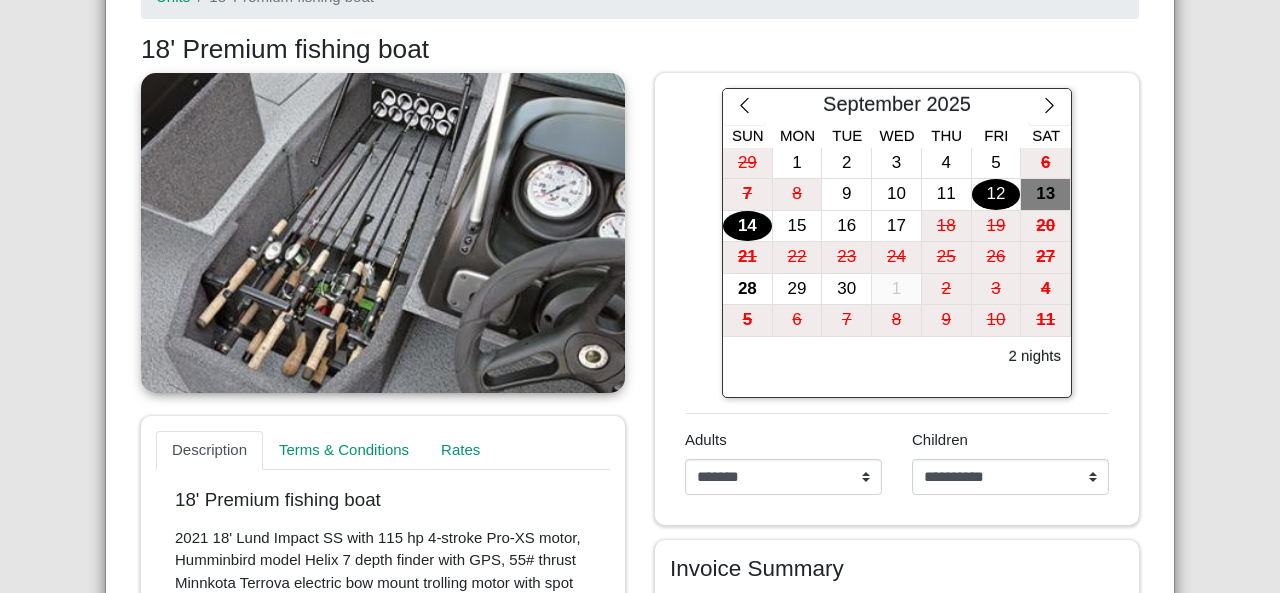 click on "14" at bounding box center (747, 226) 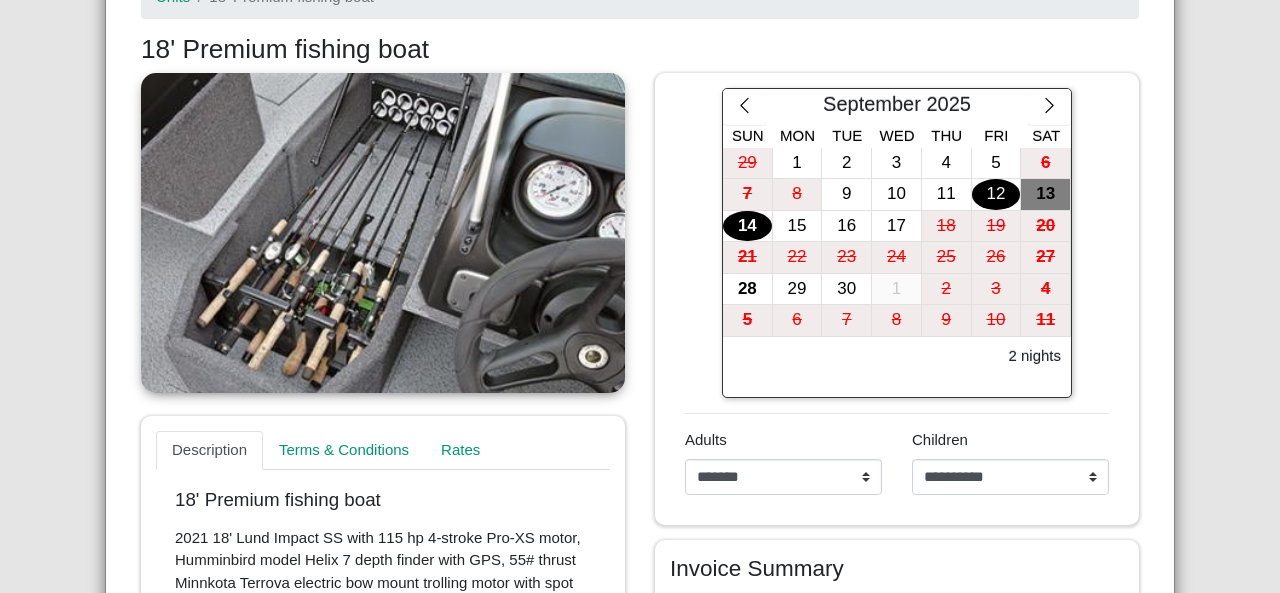scroll, scrollTop: 400, scrollLeft: 0, axis: vertical 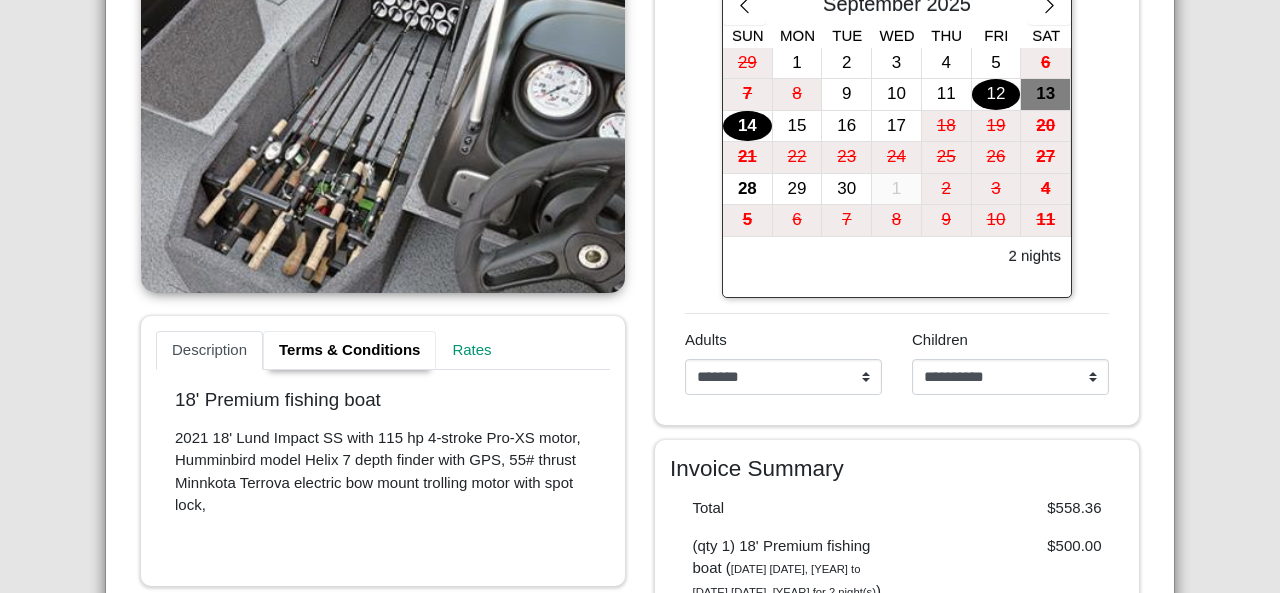 click on "Terms & Conditions" at bounding box center [349, 351] 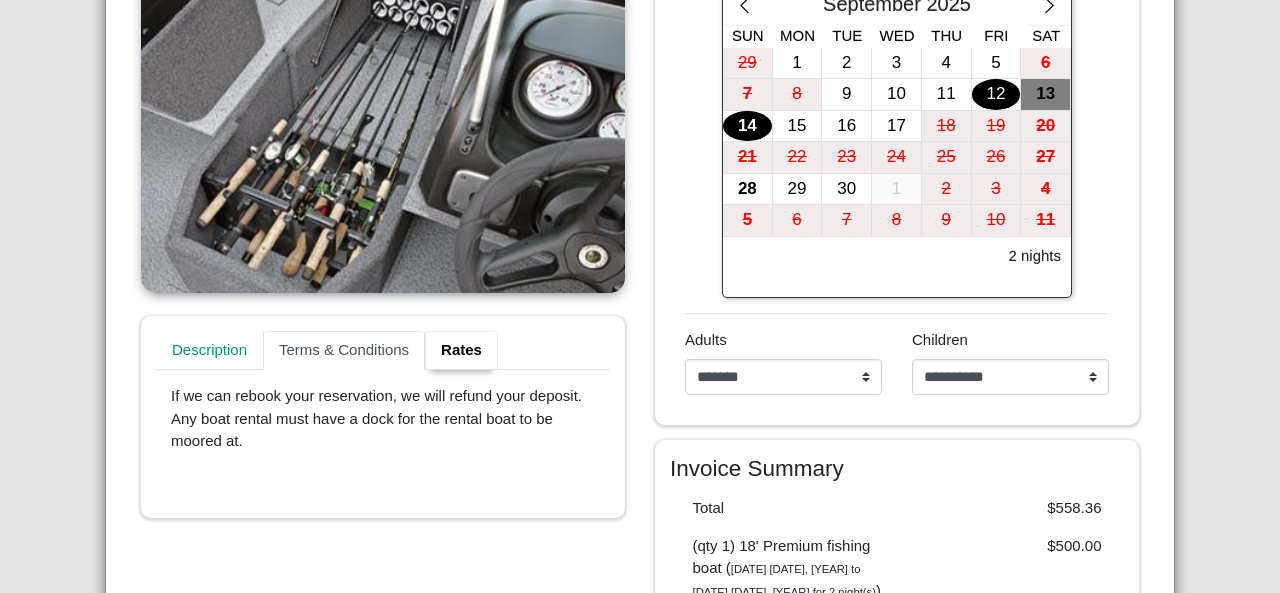 click on "Rates" at bounding box center (461, 351) 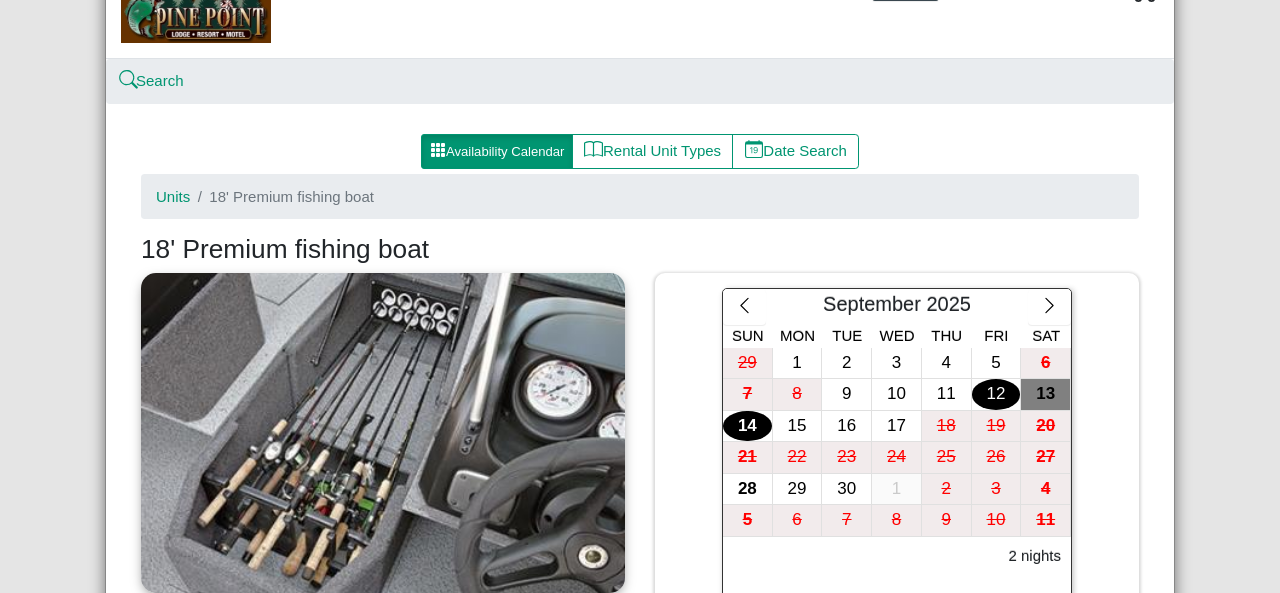 scroll, scrollTop: 0, scrollLeft: 0, axis: both 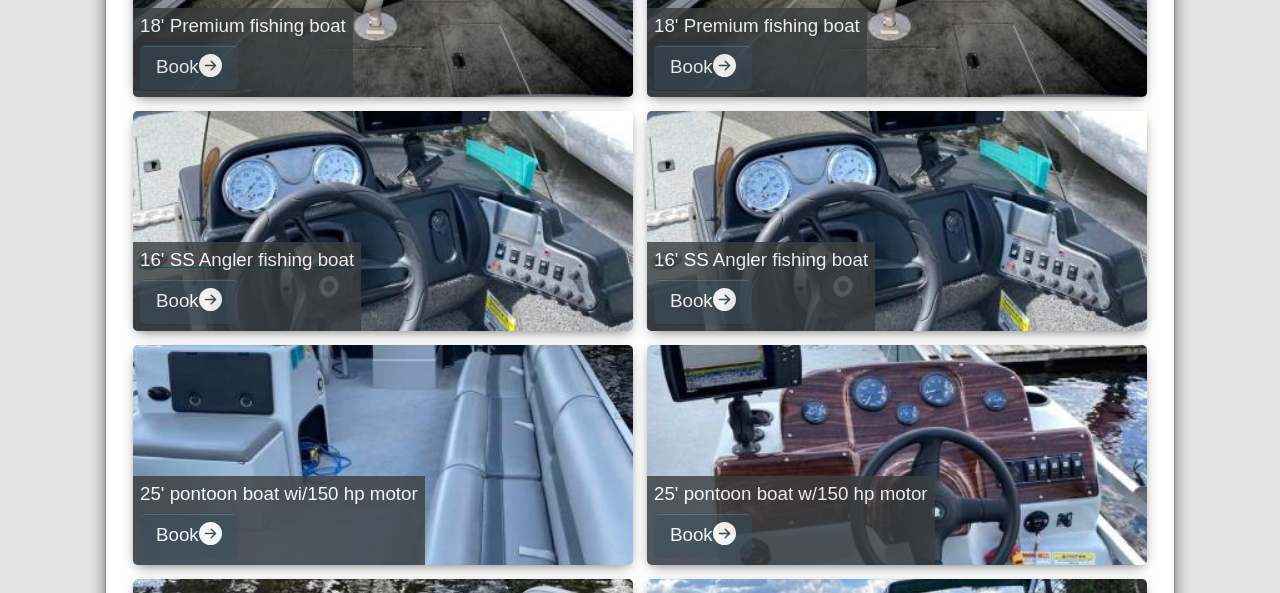 click on "16' SS Angler fishing boat  Book" at bounding box center (383, 221) 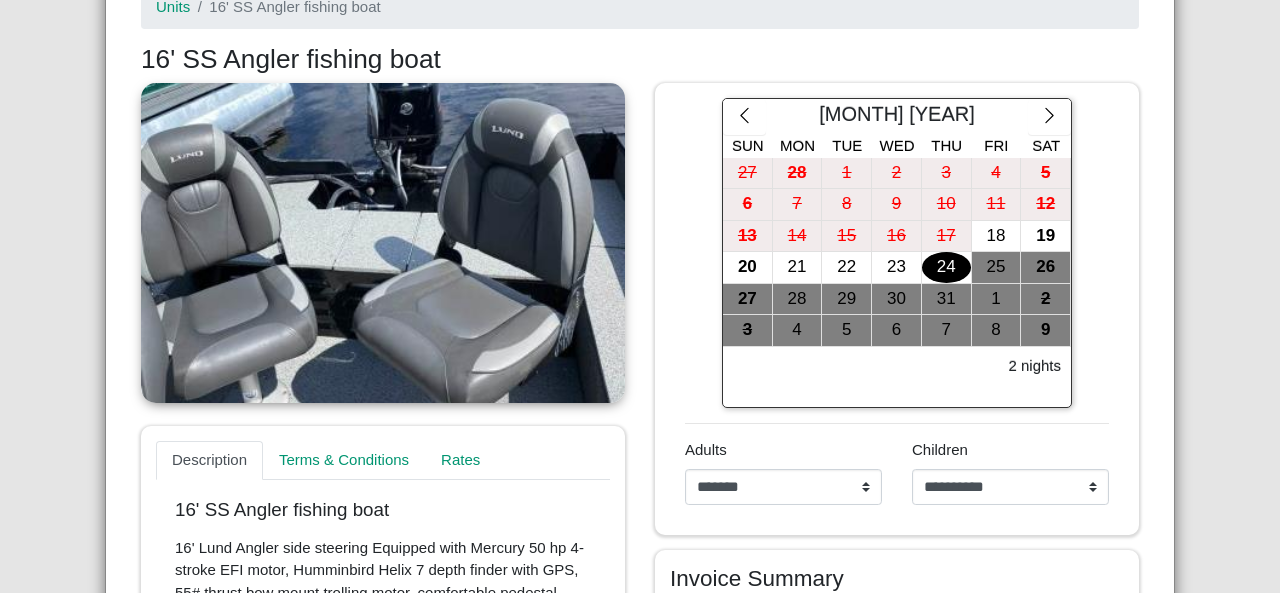 scroll, scrollTop: 261, scrollLeft: 0, axis: vertical 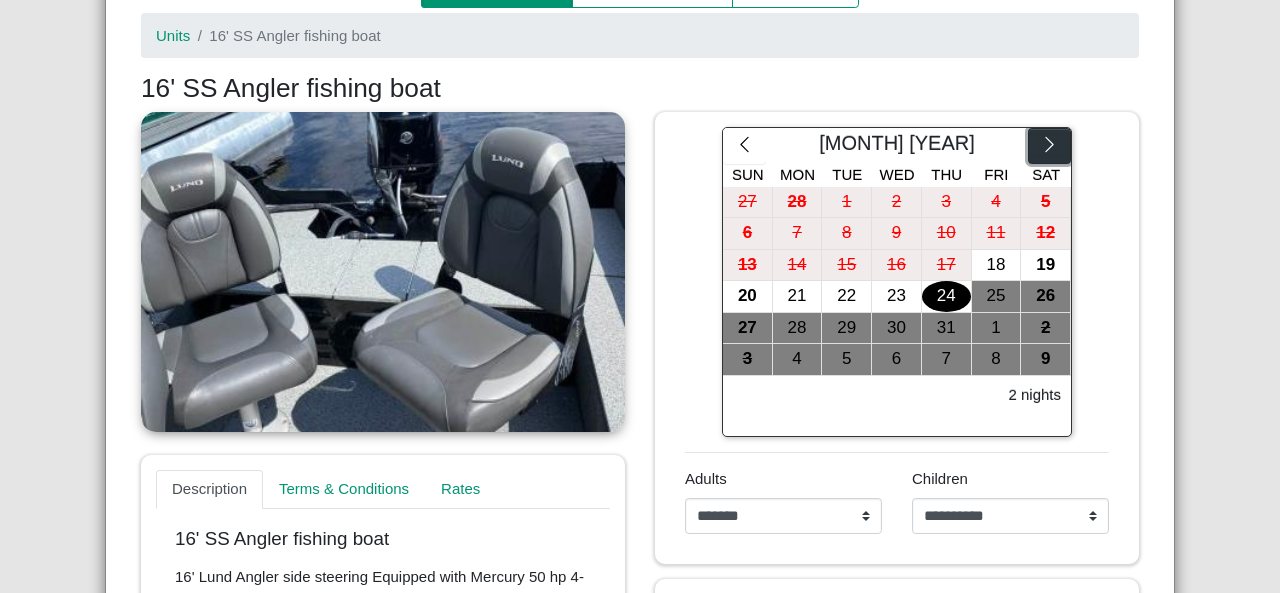 click 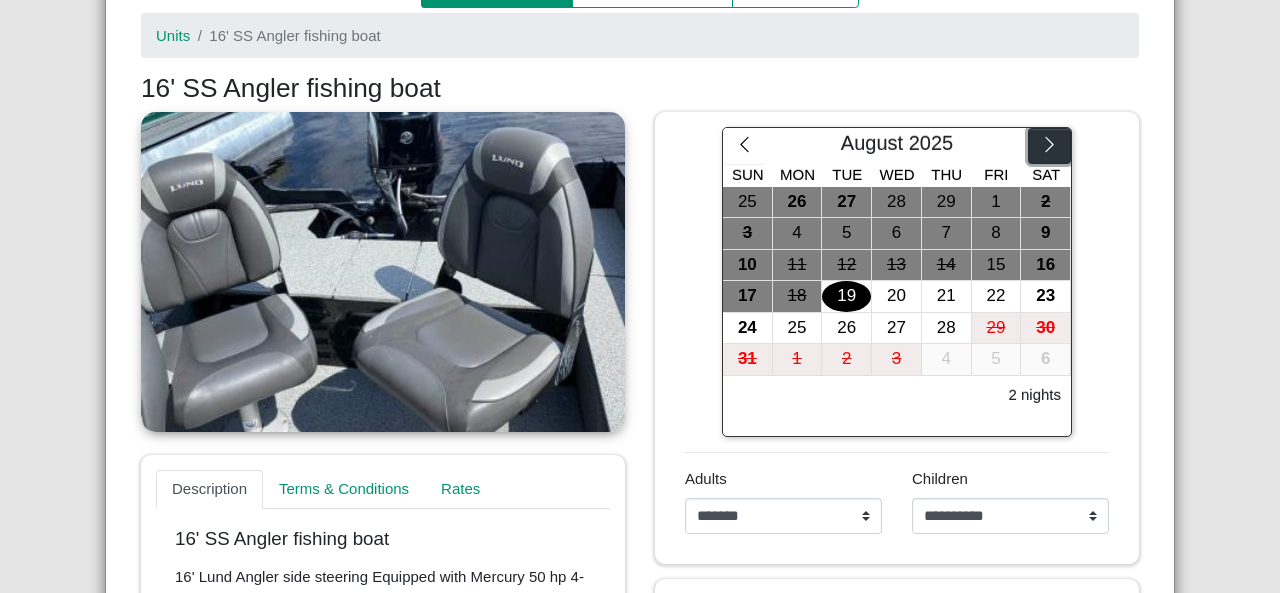 click 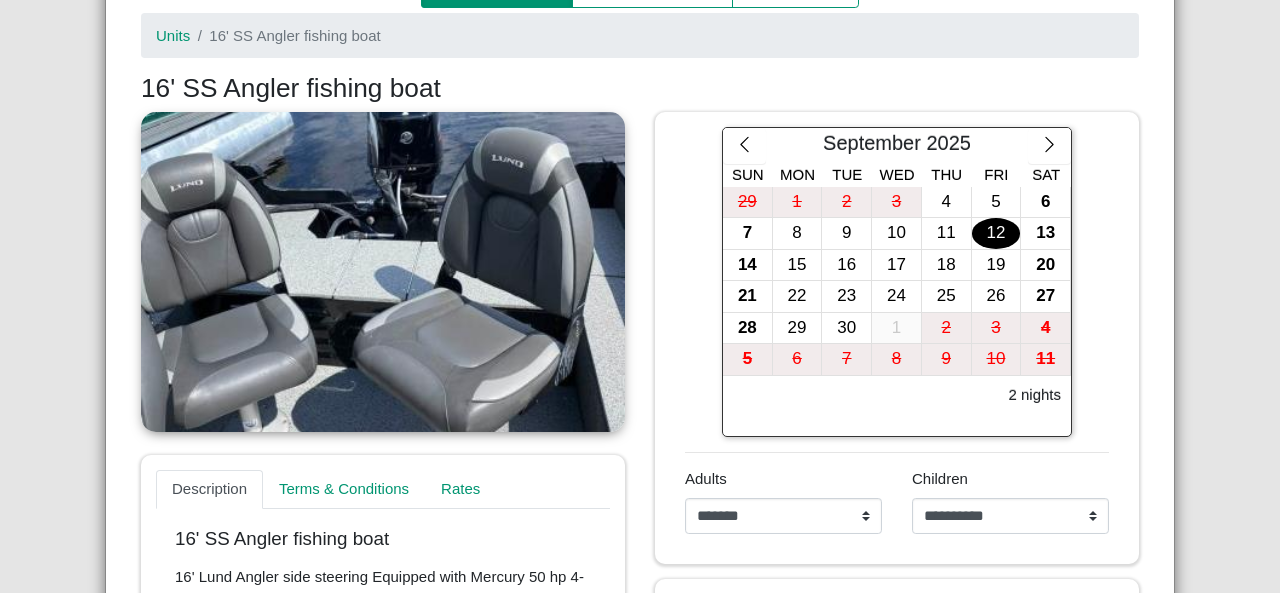 click on "12" at bounding box center [996, 233] 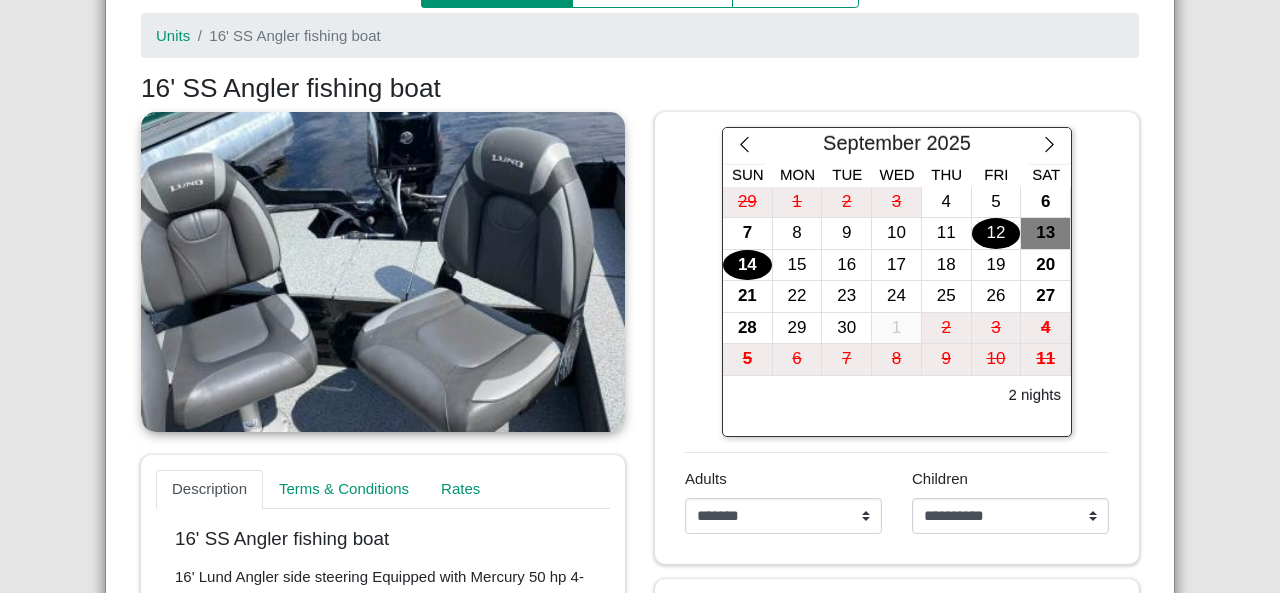 click on "14" at bounding box center [747, 265] 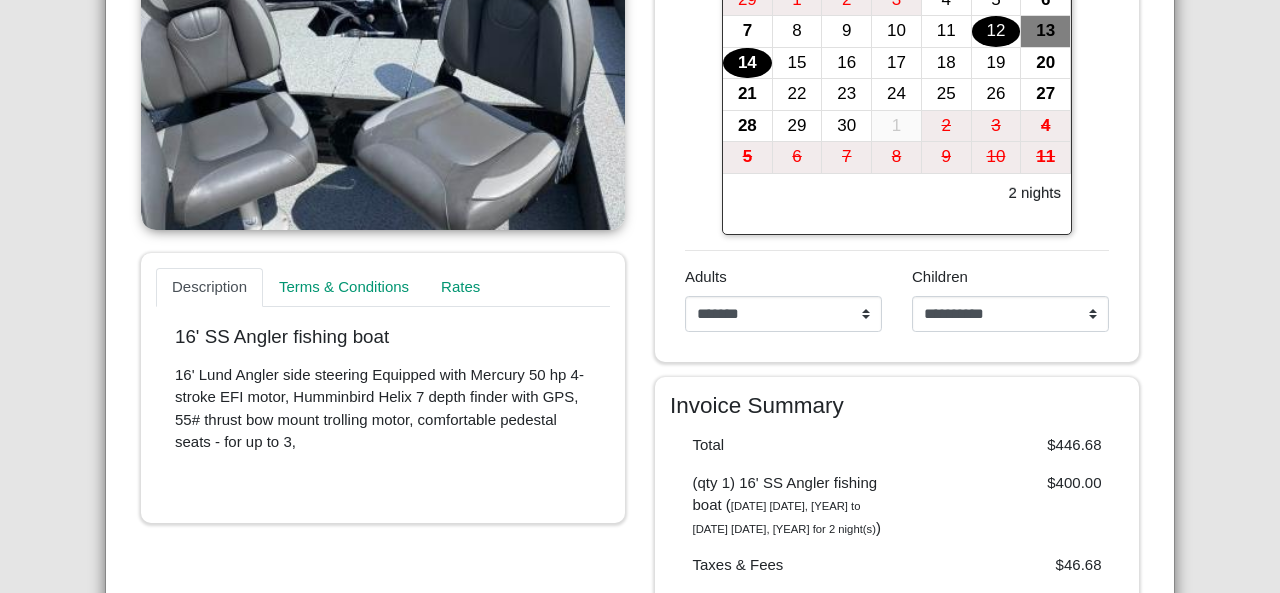 scroll, scrollTop: 416, scrollLeft: 0, axis: vertical 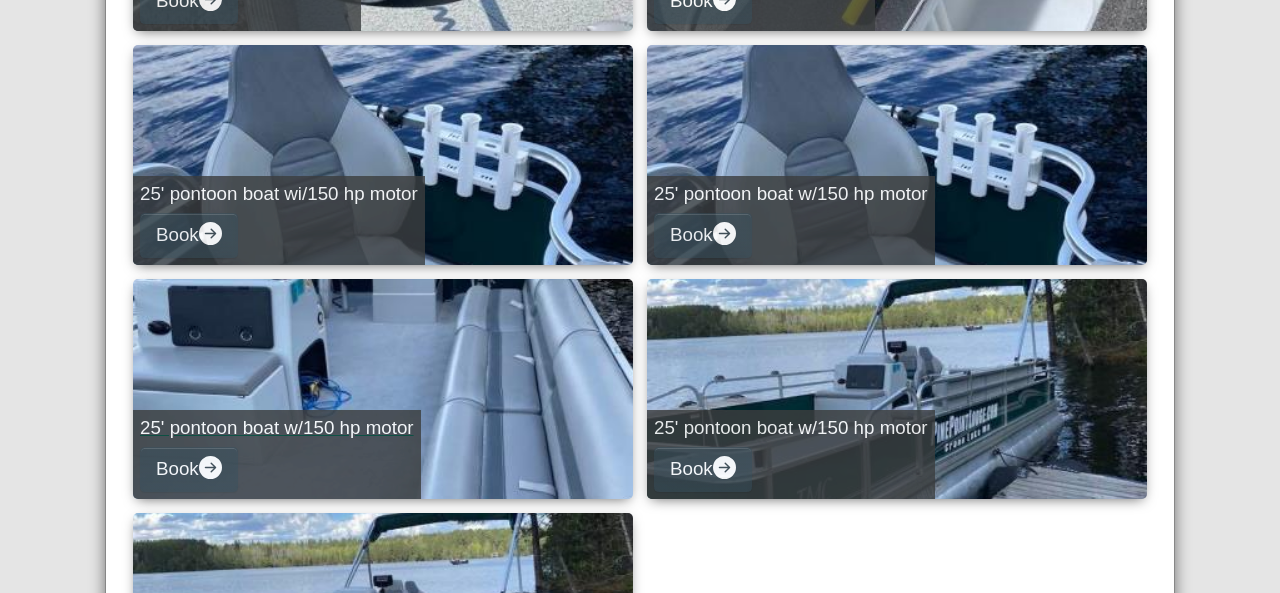 click on "25' pontoon boat w/150 hp motor  Book" at bounding box center (383, 389) 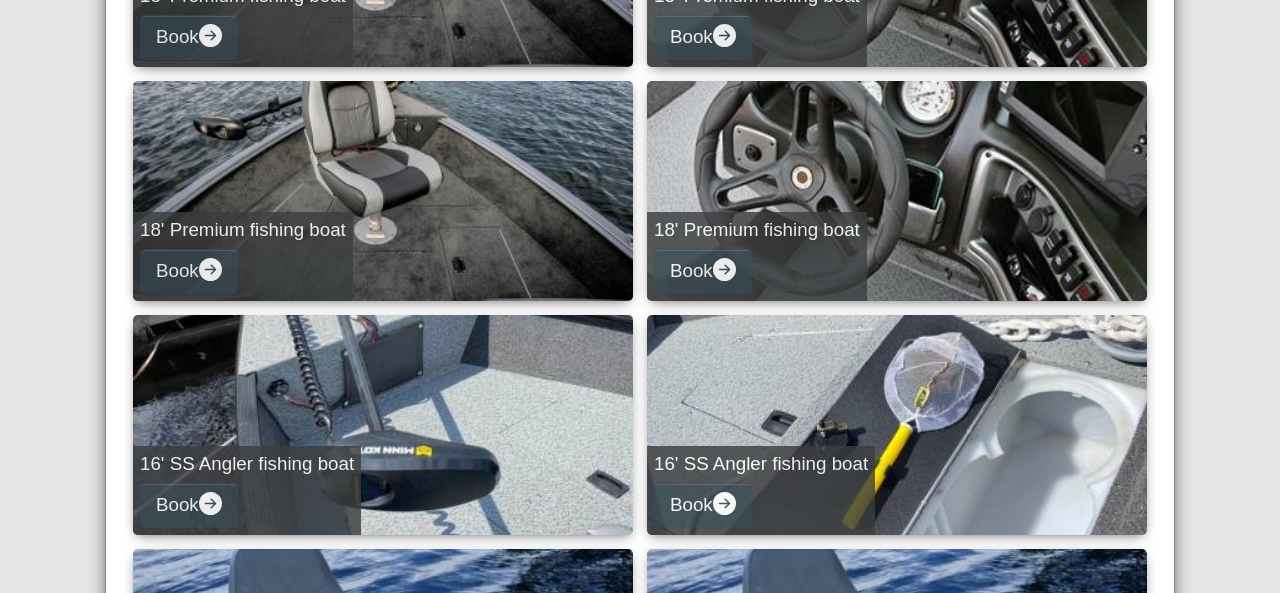 select on "*" 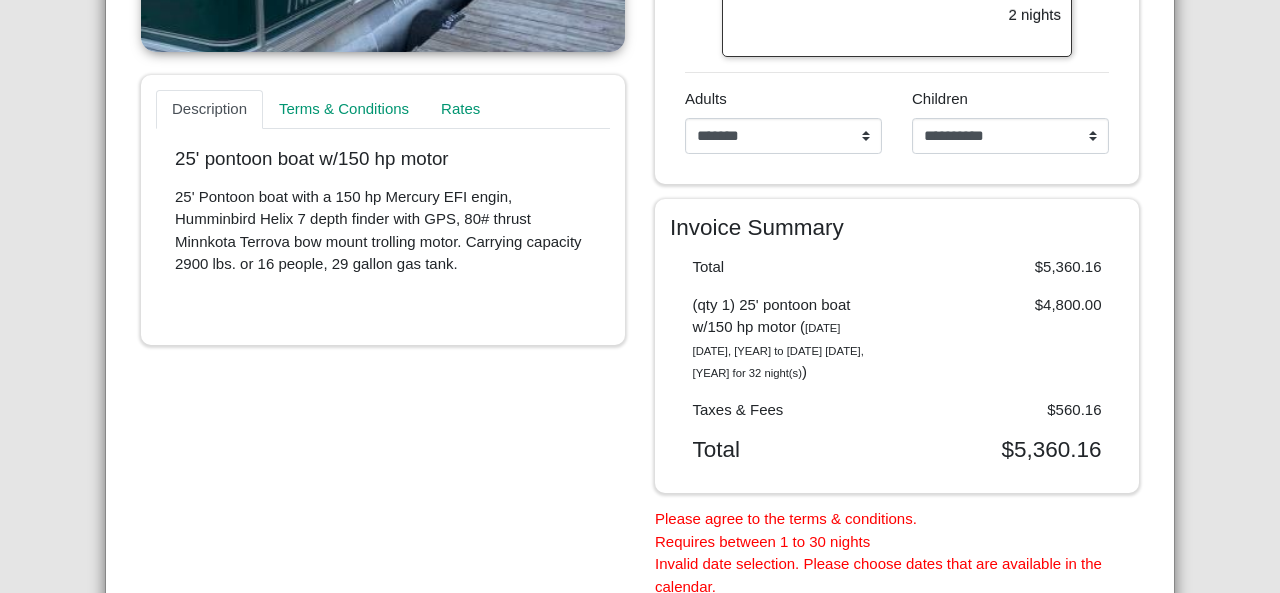 scroll, scrollTop: 606, scrollLeft: 0, axis: vertical 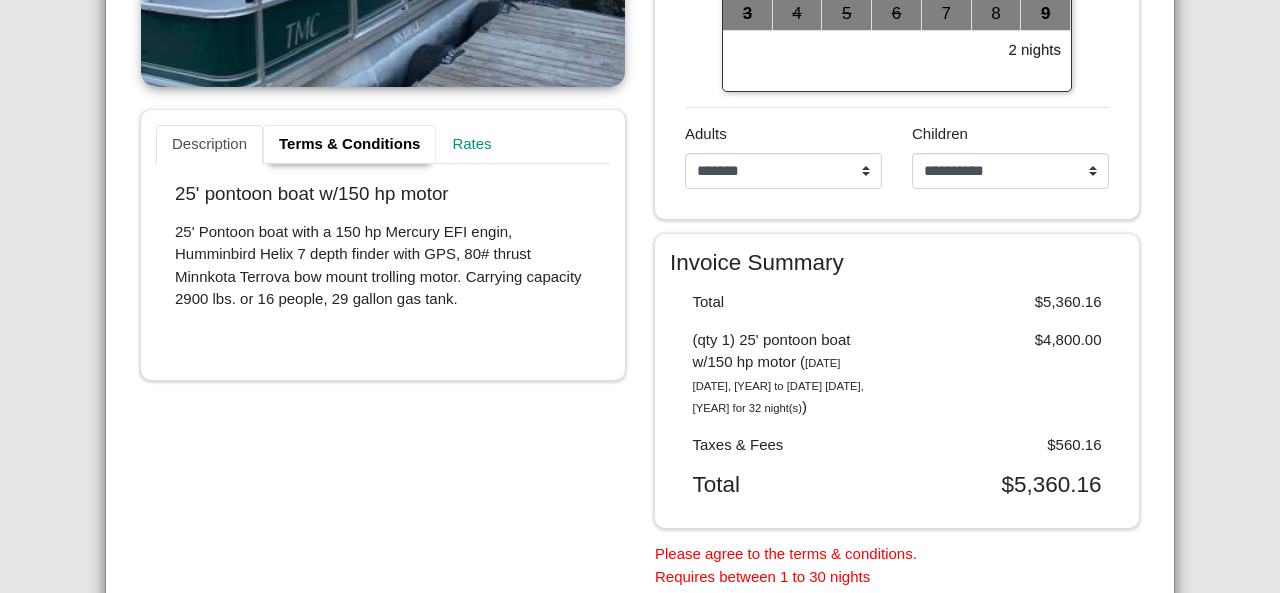 click on "Terms & Conditions" at bounding box center [349, 145] 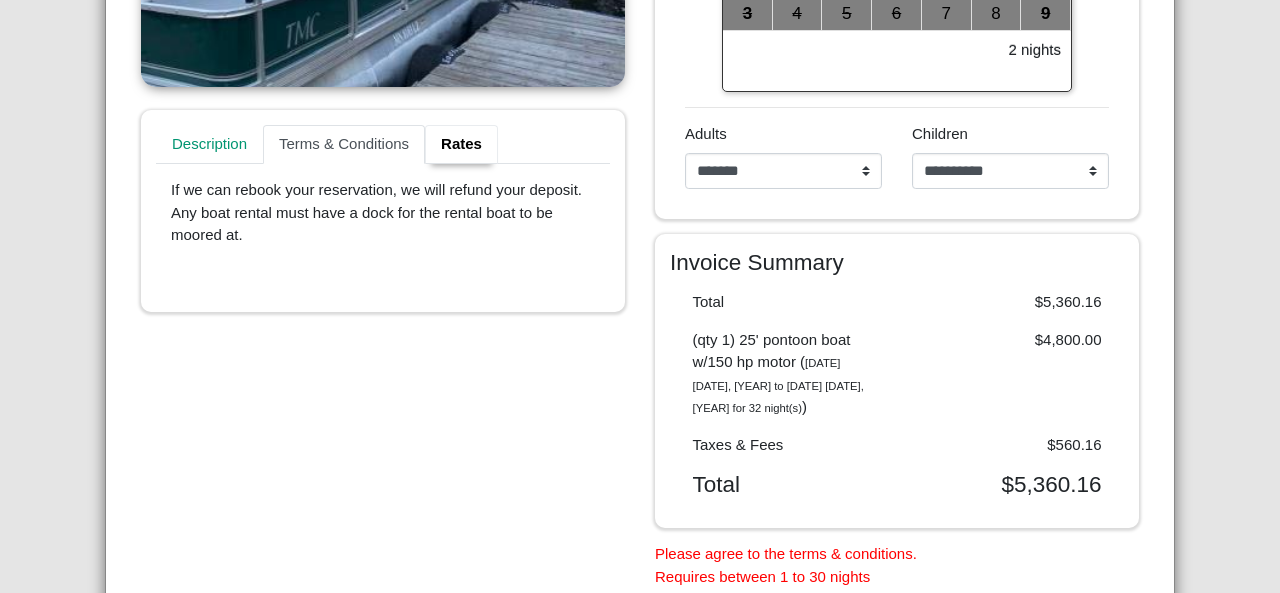 click on "Rates" at bounding box center (461, 145) 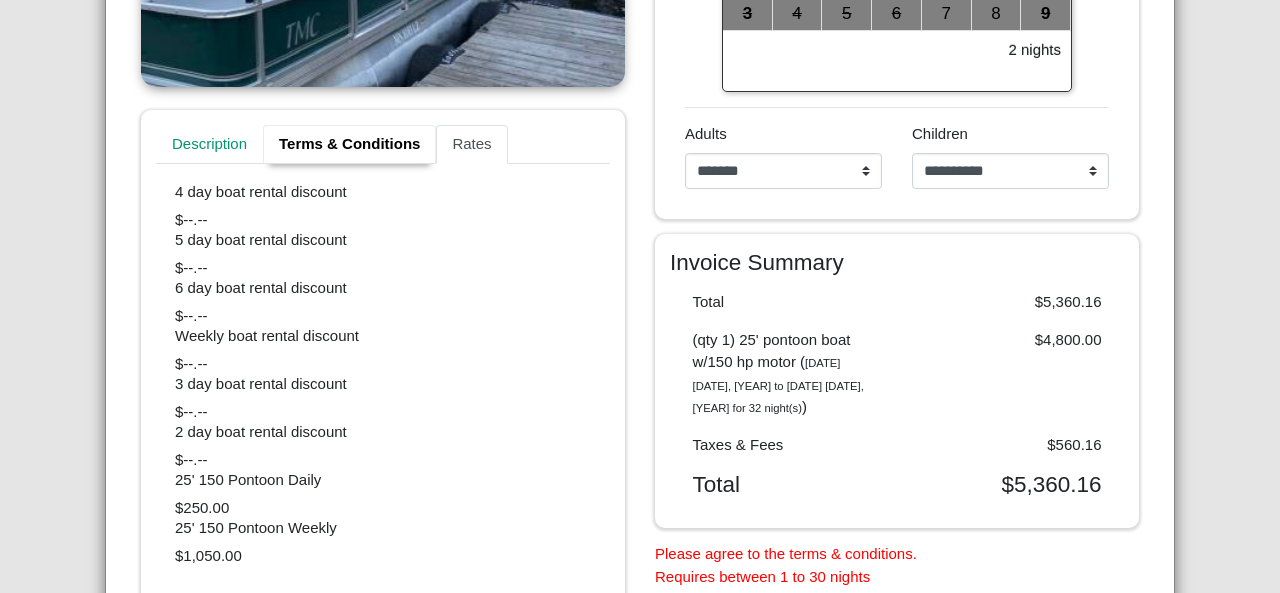 click on "Terms & Conditions" at bounding box center (349, 145) 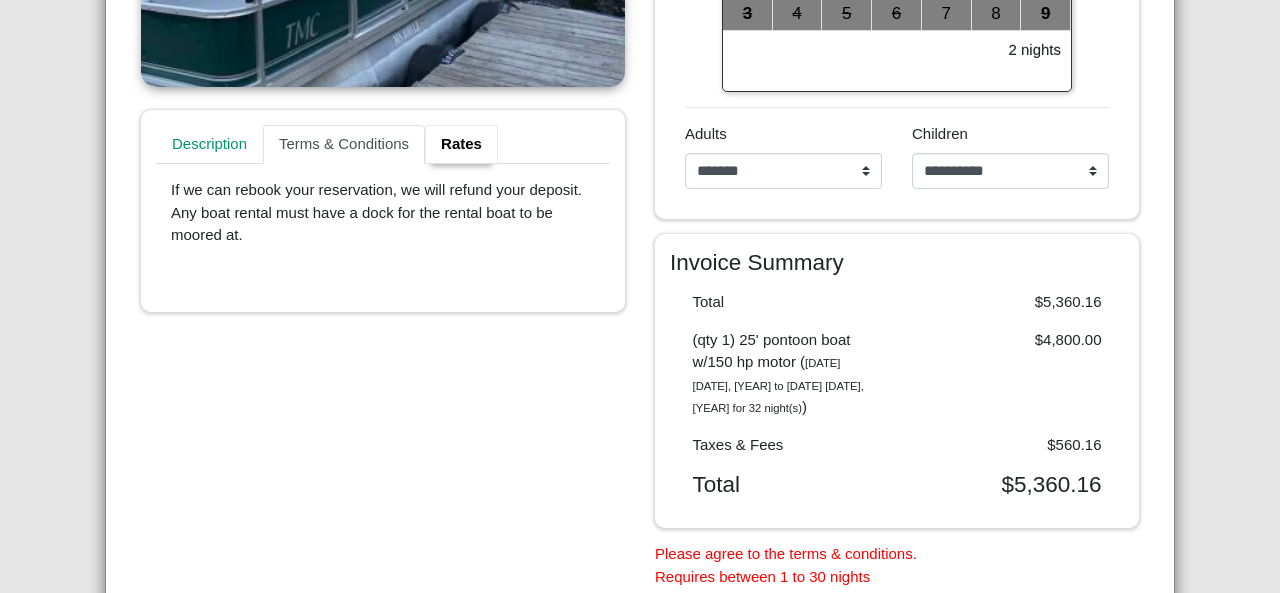 click on "Rates" at bounding box center (461, 145) 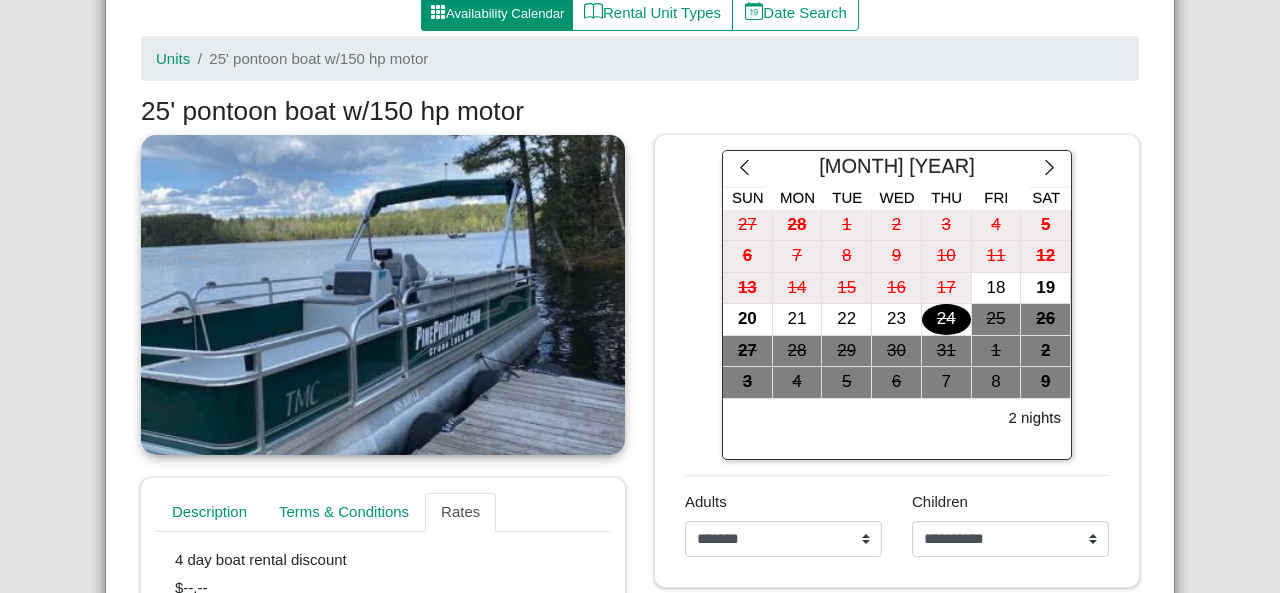 scroll, scrollTop: 206, scrollLeft: 0, axis: vertical 